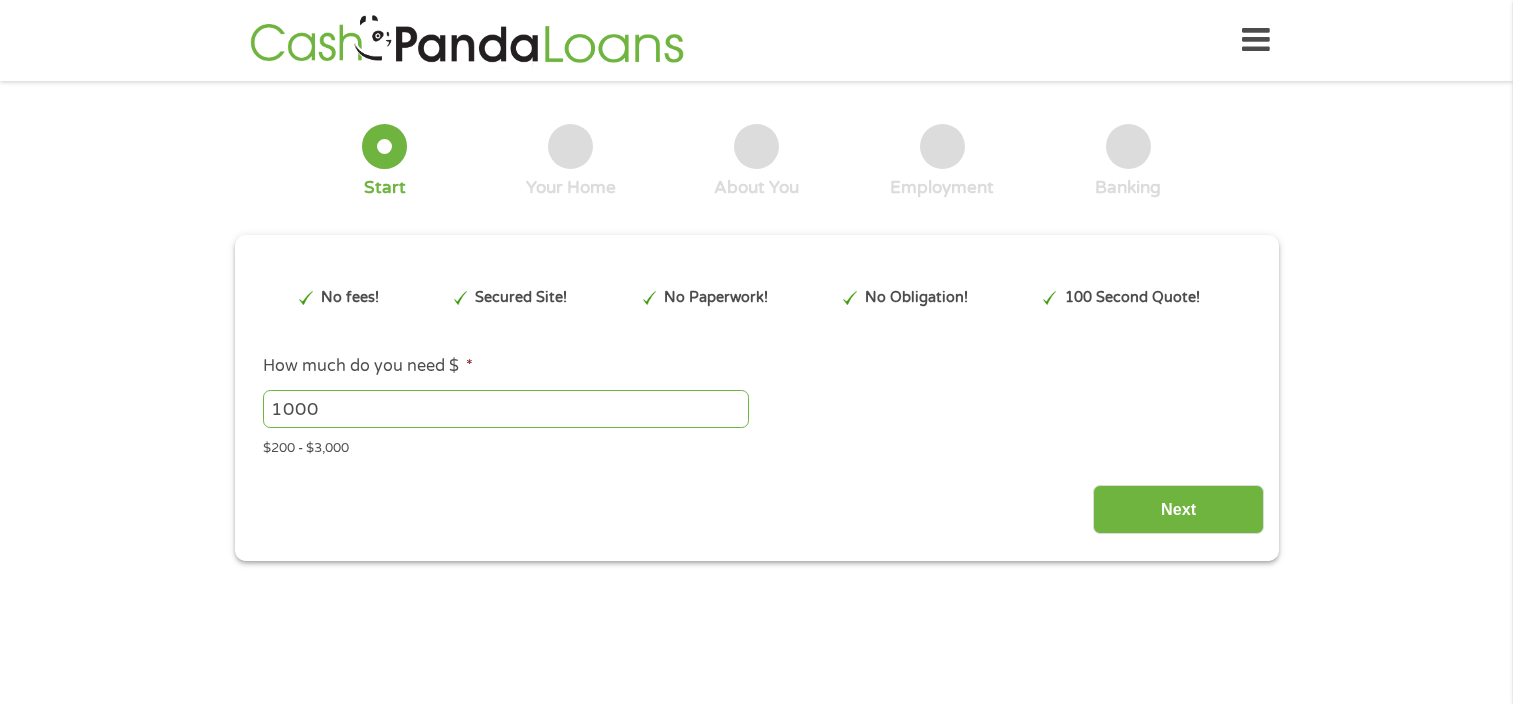scroll, scrollTop: 0, scrollLeft: 0, axis: both 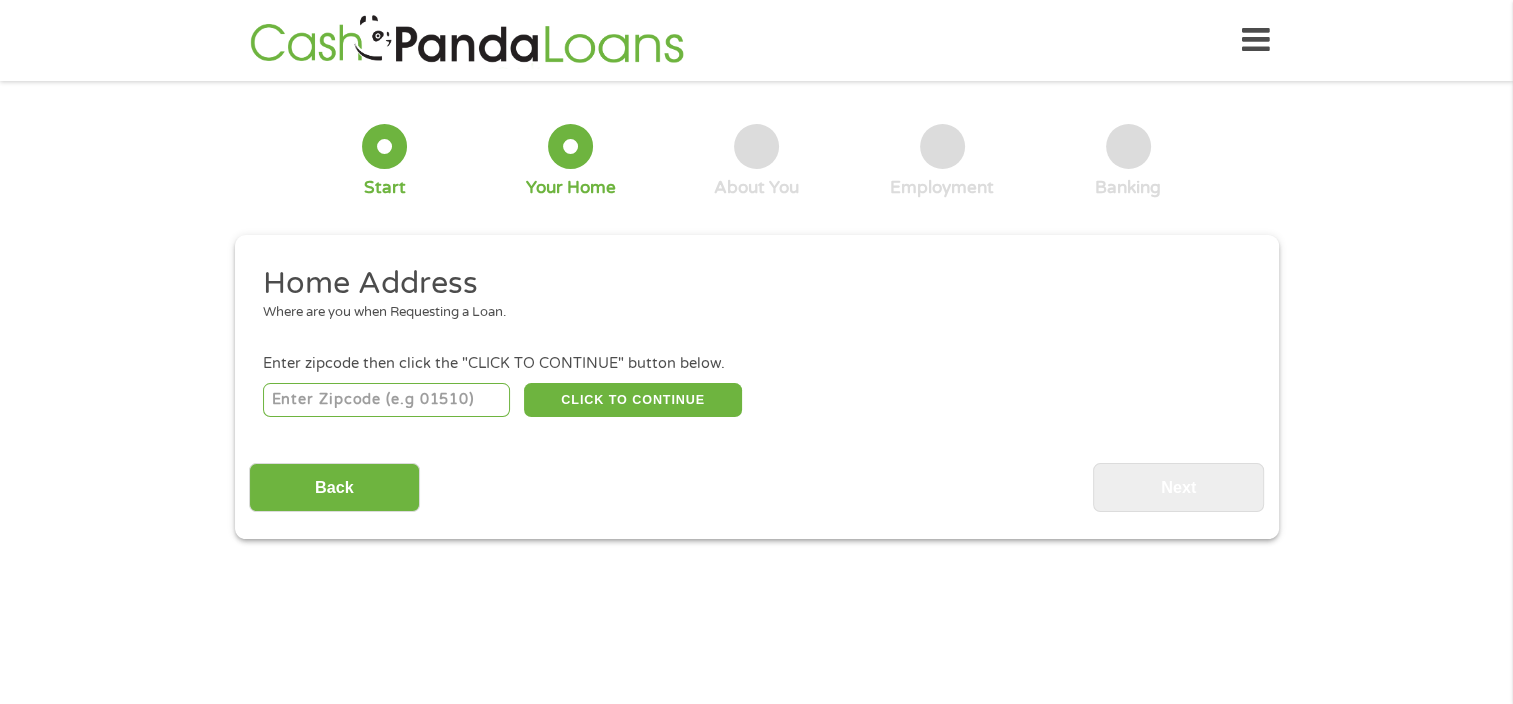 click at bounding box center [386, 400] 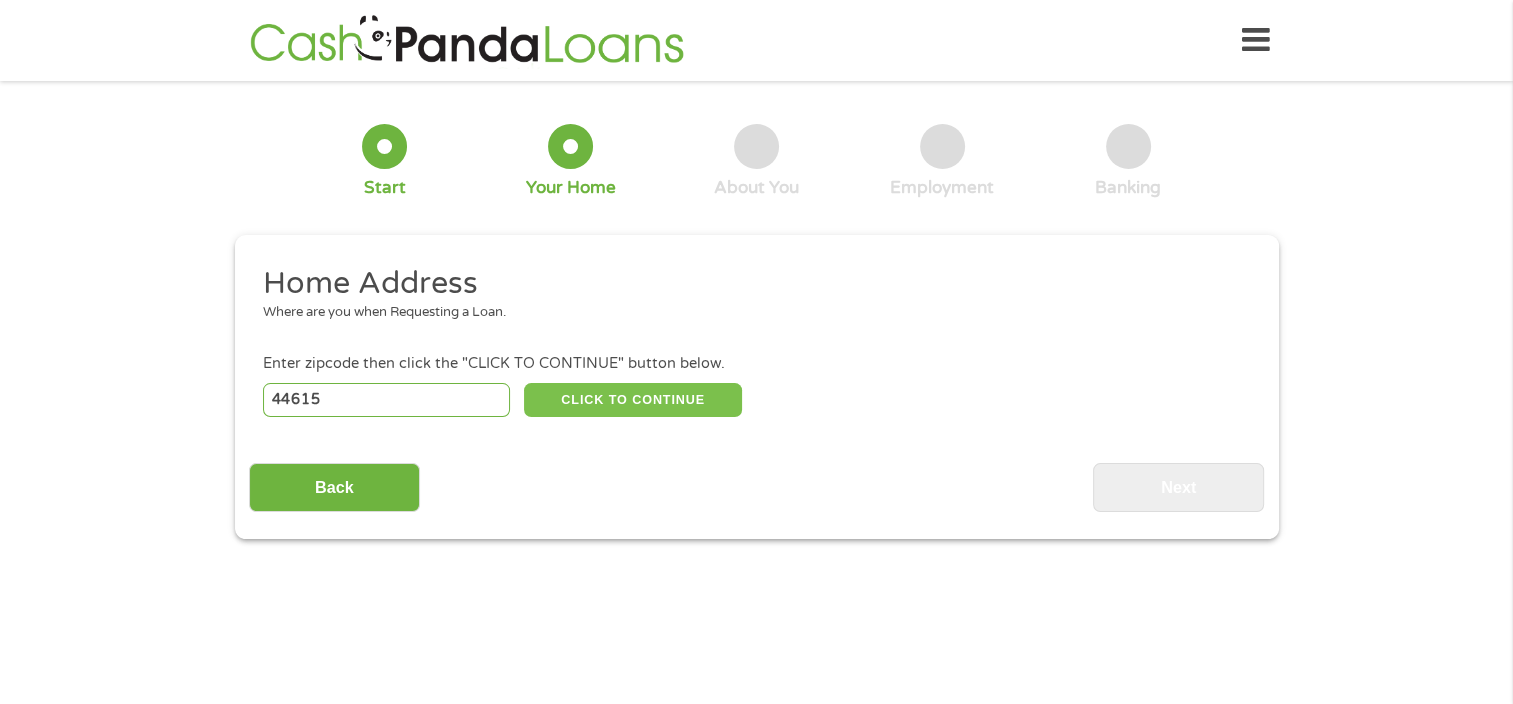 type on "44615" 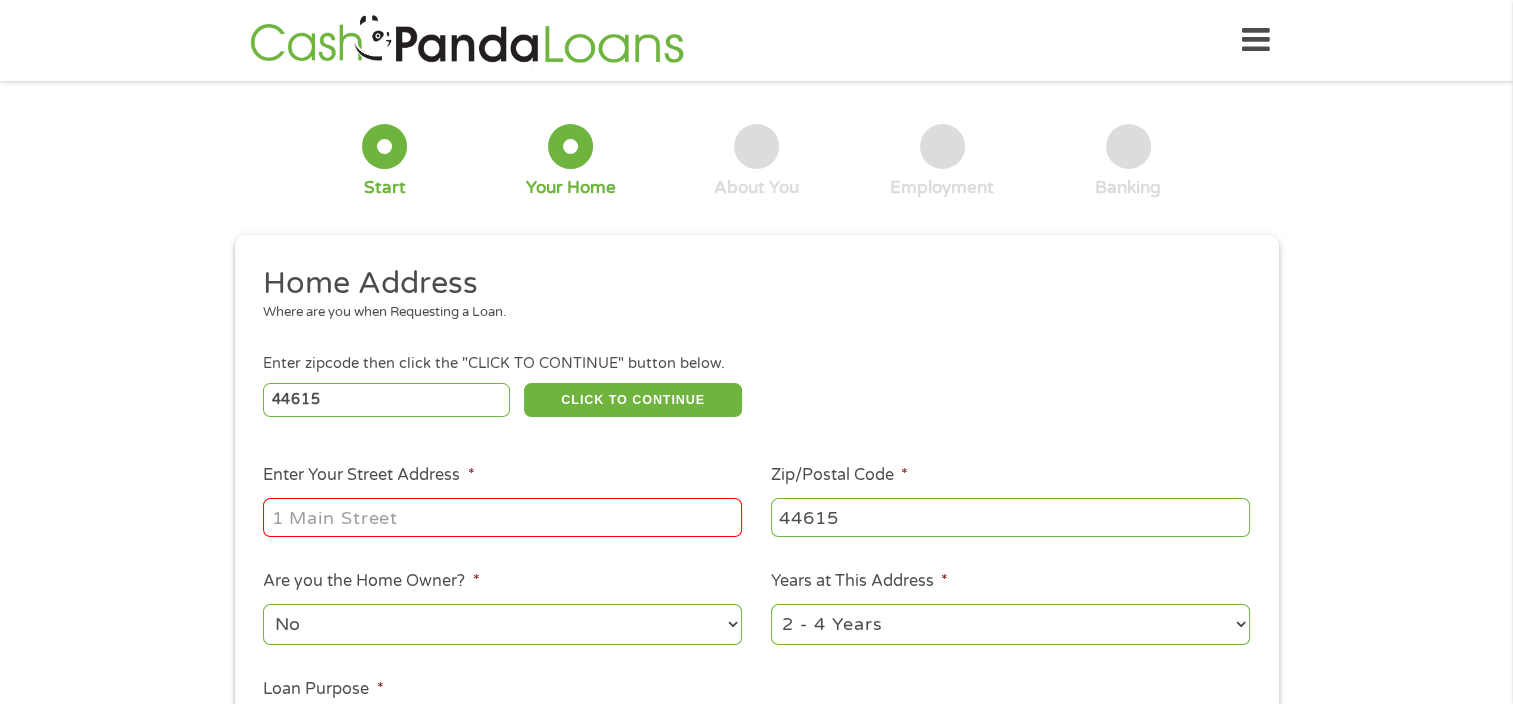 click on "Enter Your Street Address *" at bounding box center [502, 517] 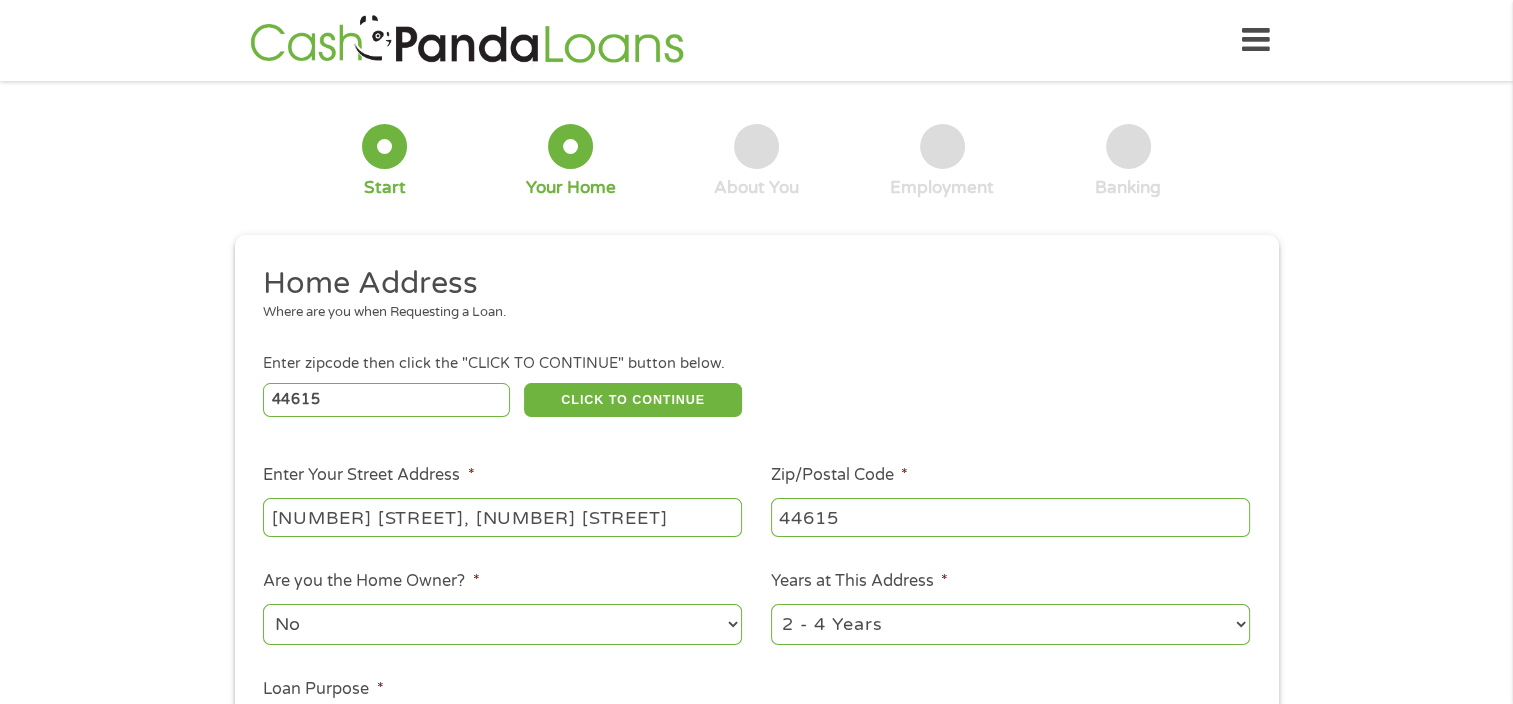 drag, startPoint x: 715, startPoint y: 523, endPoint x: 469, endPoint y: 517, distance: 246.07317 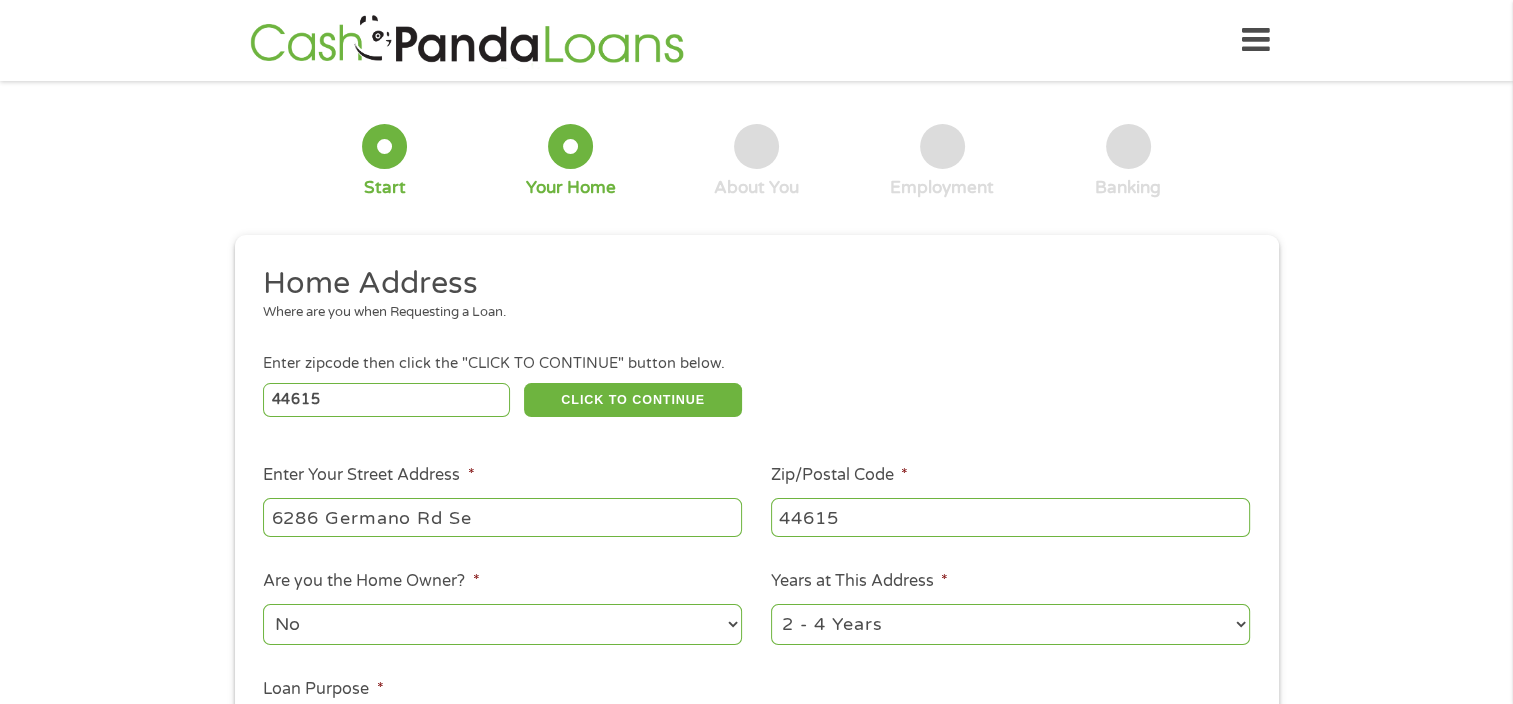 type on "6286 Germano Rd Se" 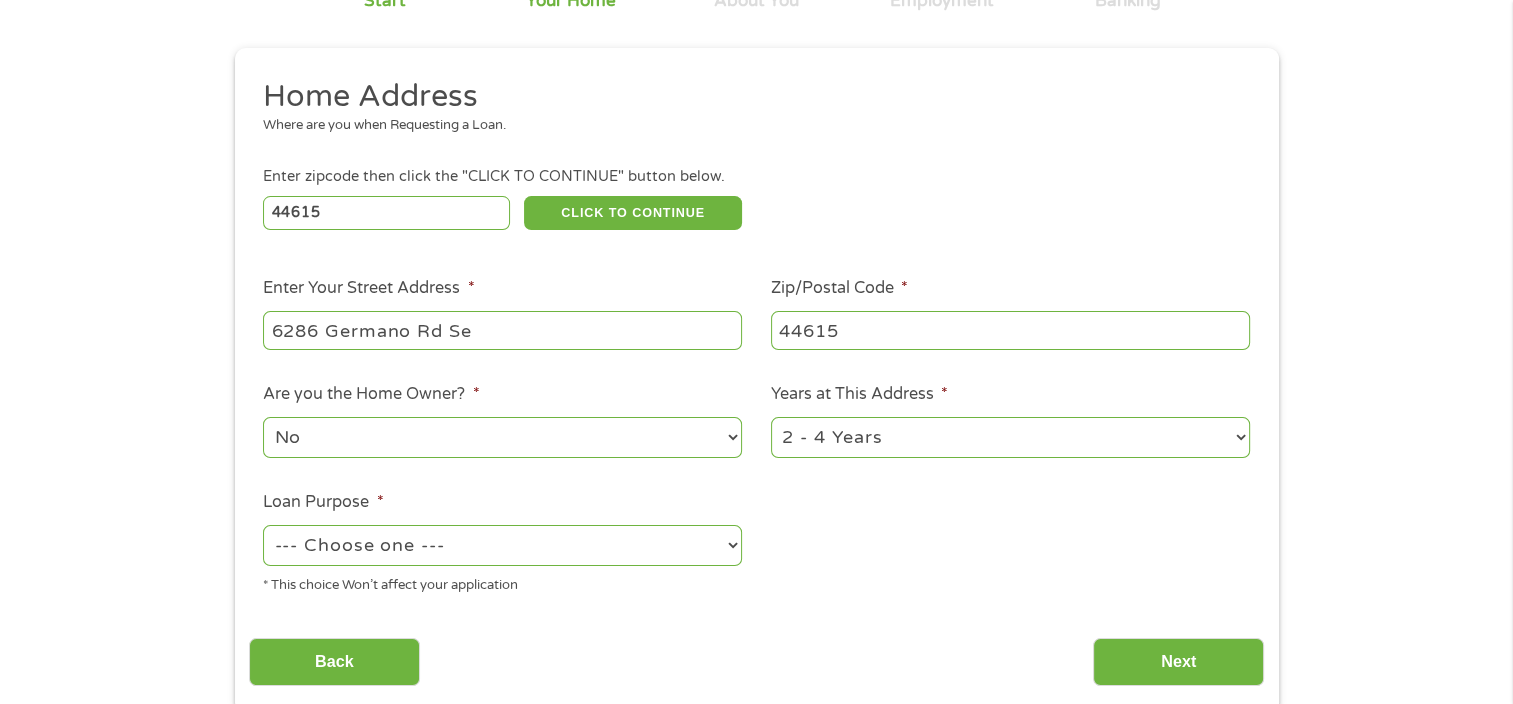 scroll, scrollTop: 200, scrollLeft: 0, axis: vertical 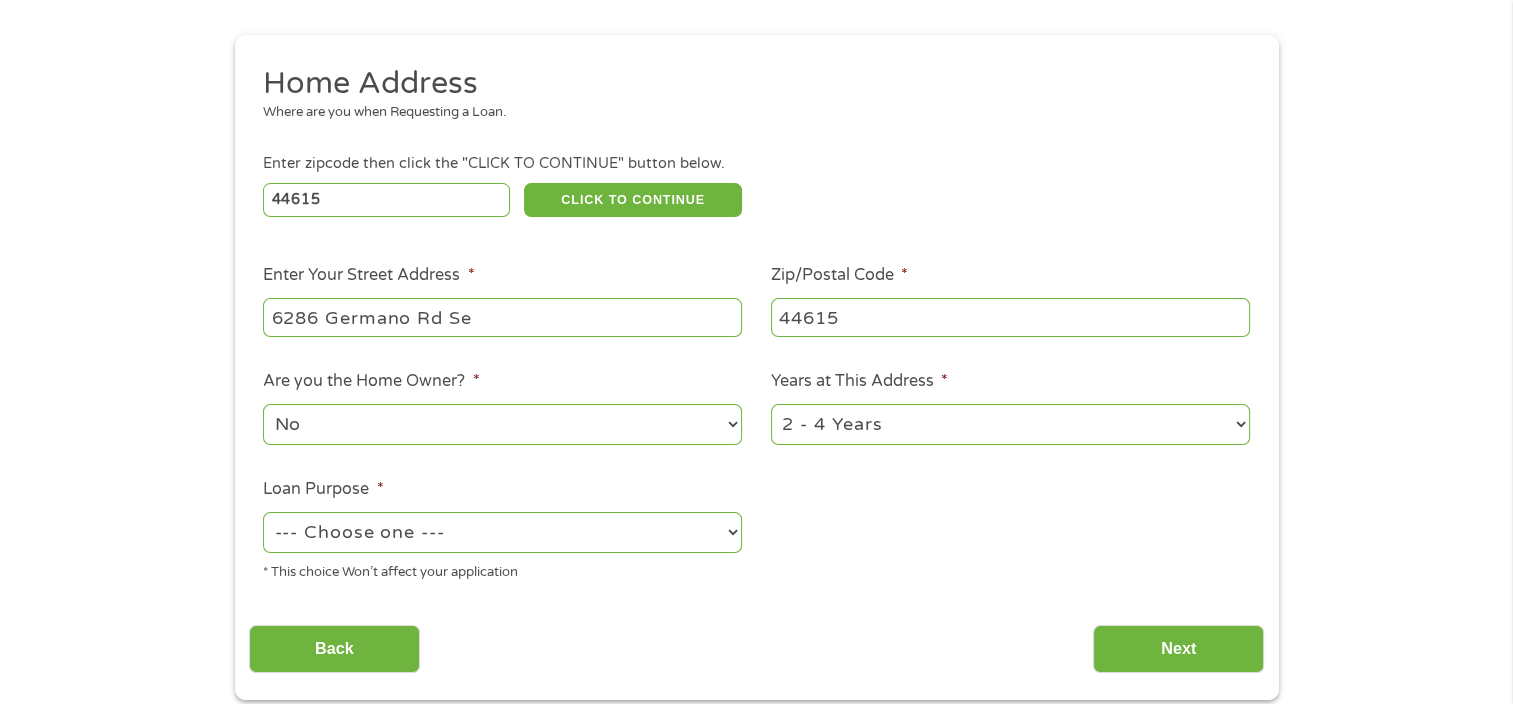 click on "1 Year or less 1 - 2 Years 2 - 4 Years Over 4 Years" at bounding box center [1010, 424] 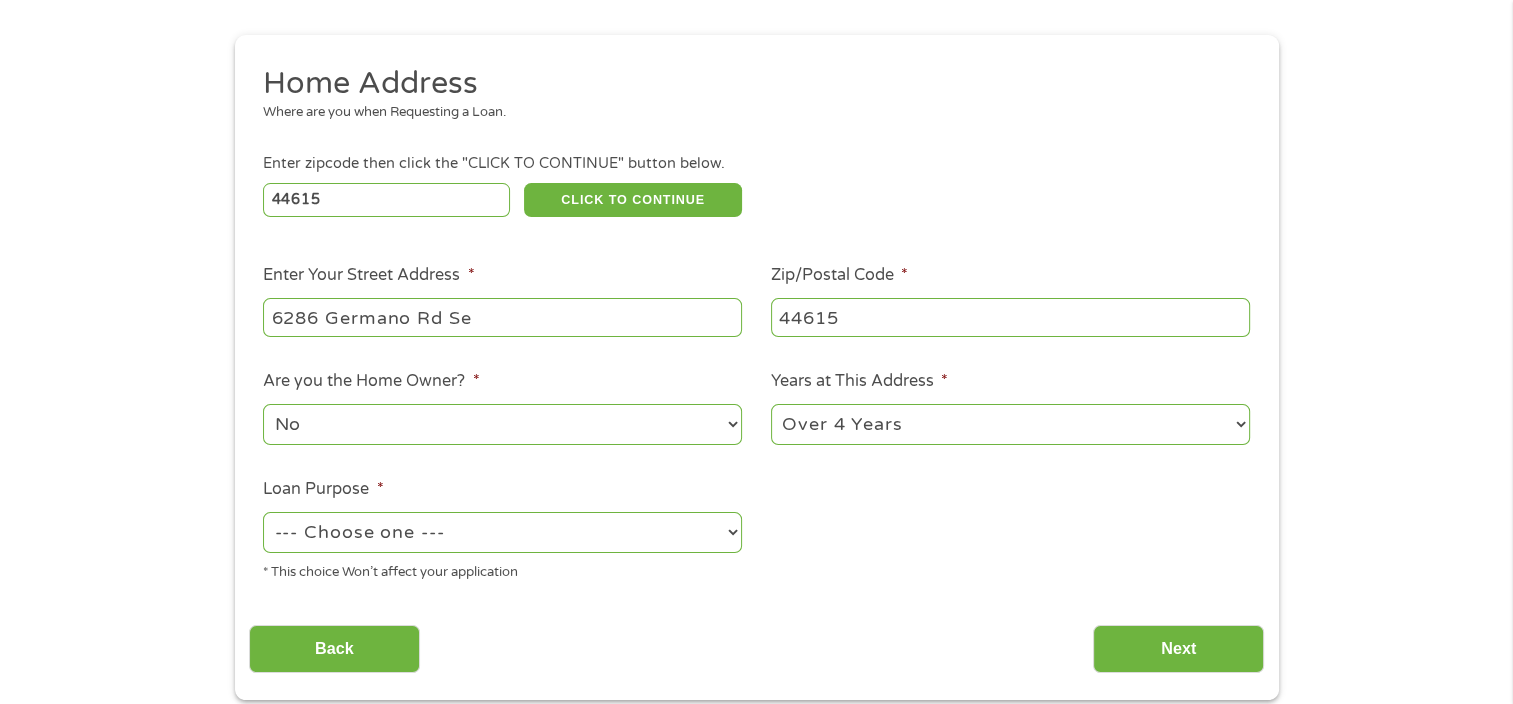 click on "1 Year or less 1 - 2 Years 2 - 4 Years Over 4 Years" at bounding box center (1010, 424) 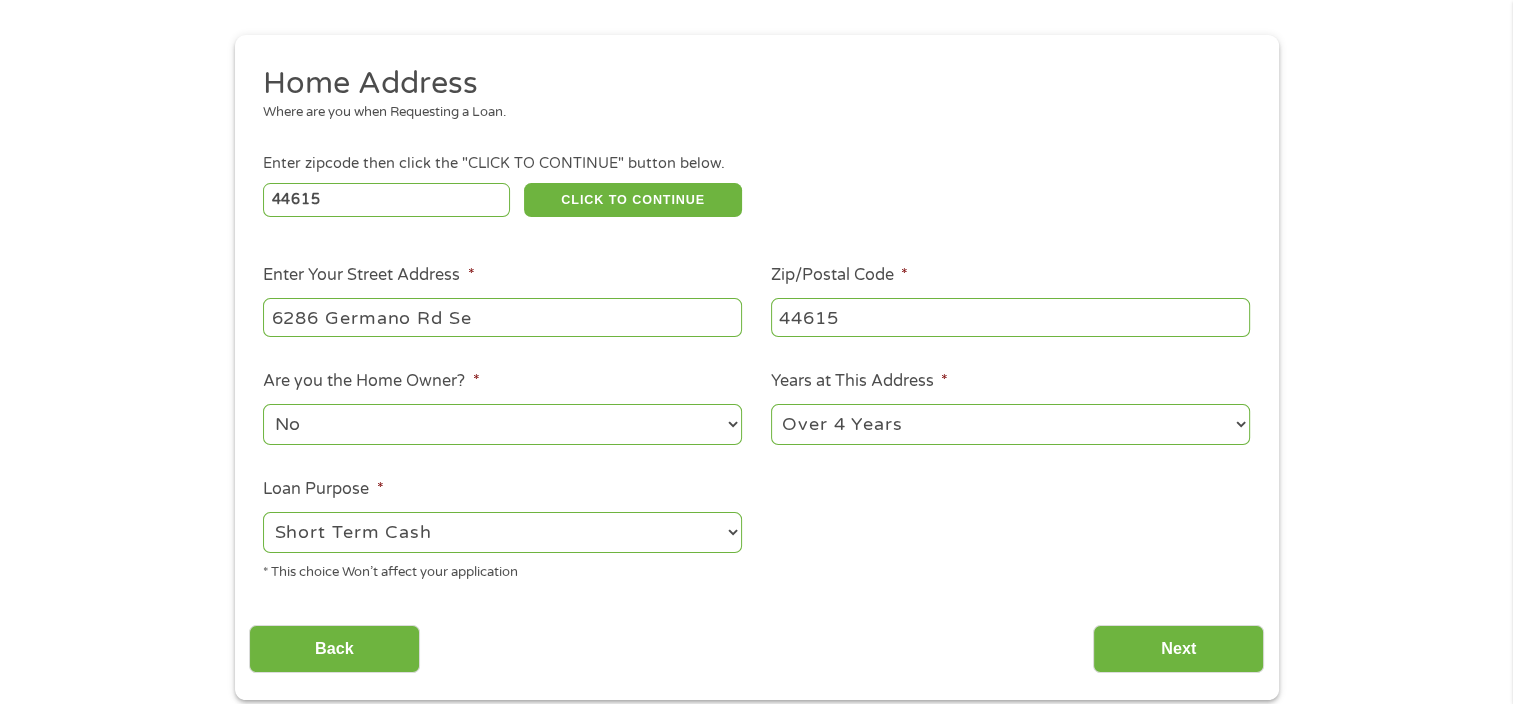 click on "--- Choose one --- Pay Bills Debt Consolidation Home Improvement Major Purchase Car Loan Short Term Cash Medical Expenses Other" at bounding box center (502, 532) 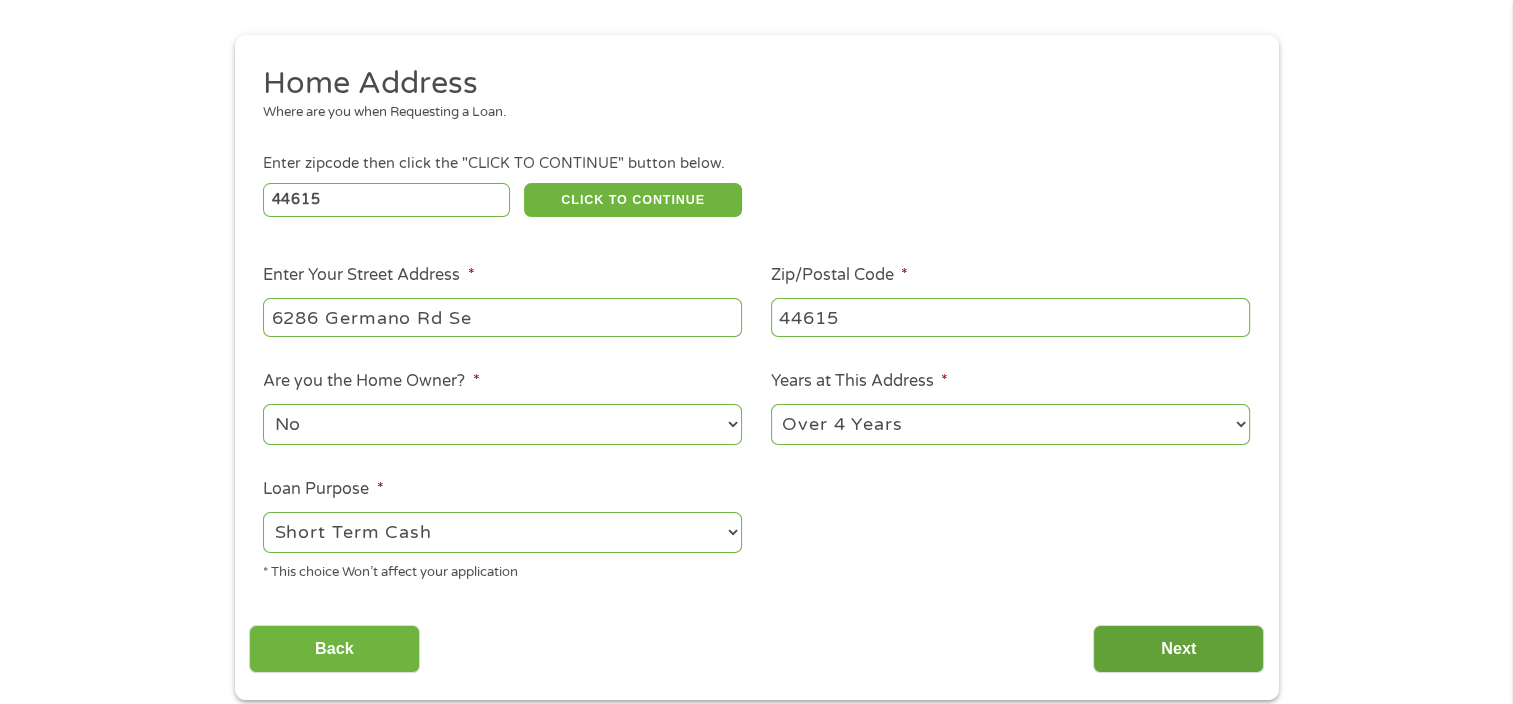 click on "Next" at bounding box center [1178, 649] 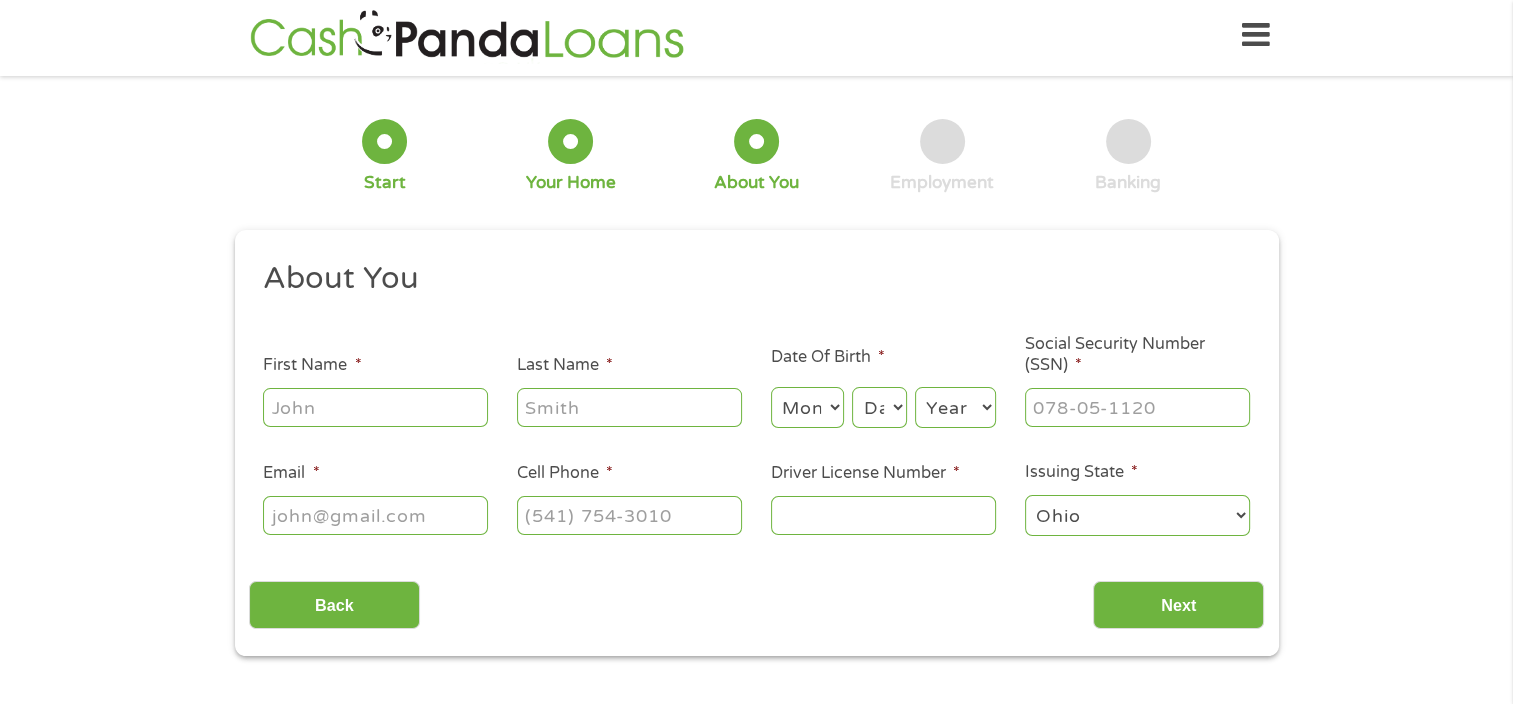 scroll, scrollTop: 0, scrollLeft: 0, axis: both 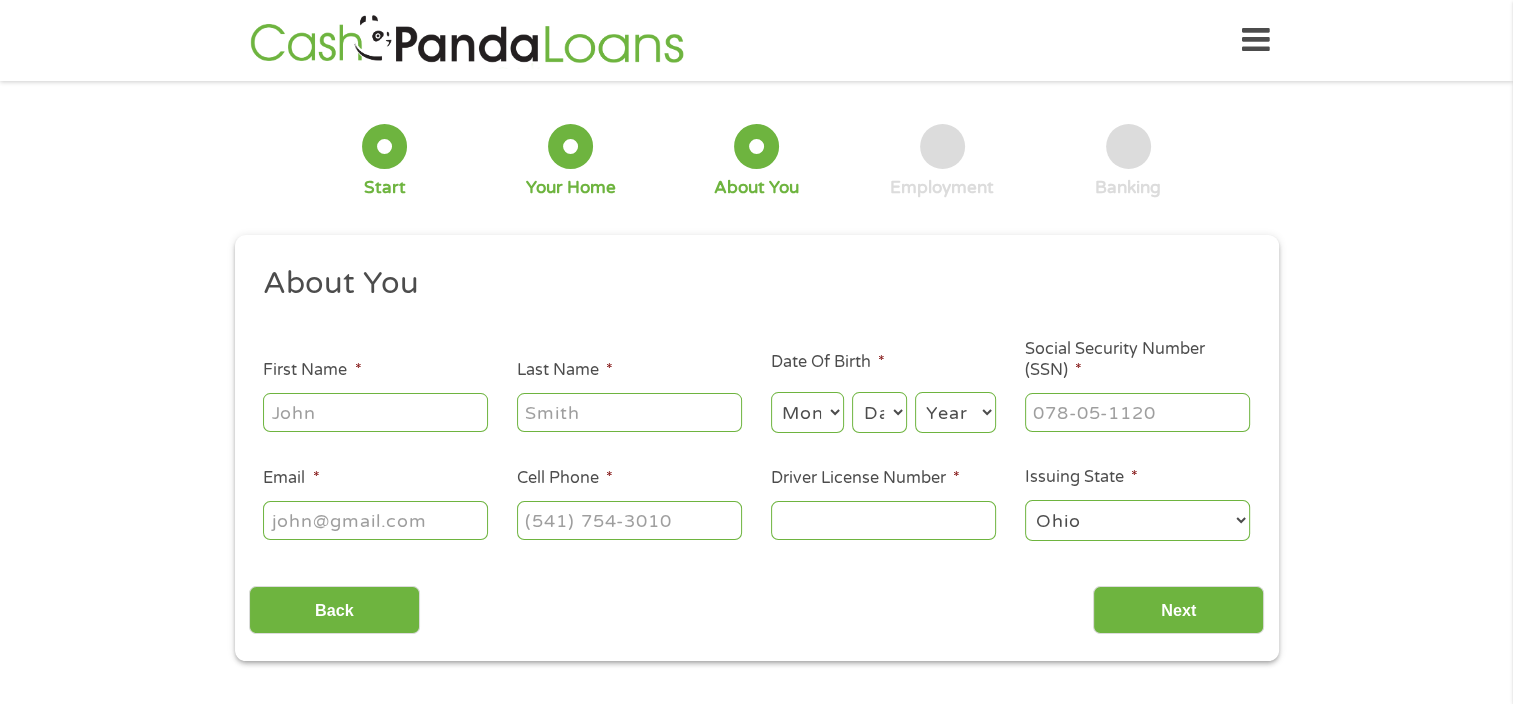 click on "First Name *" at bounding box center (375, 412) 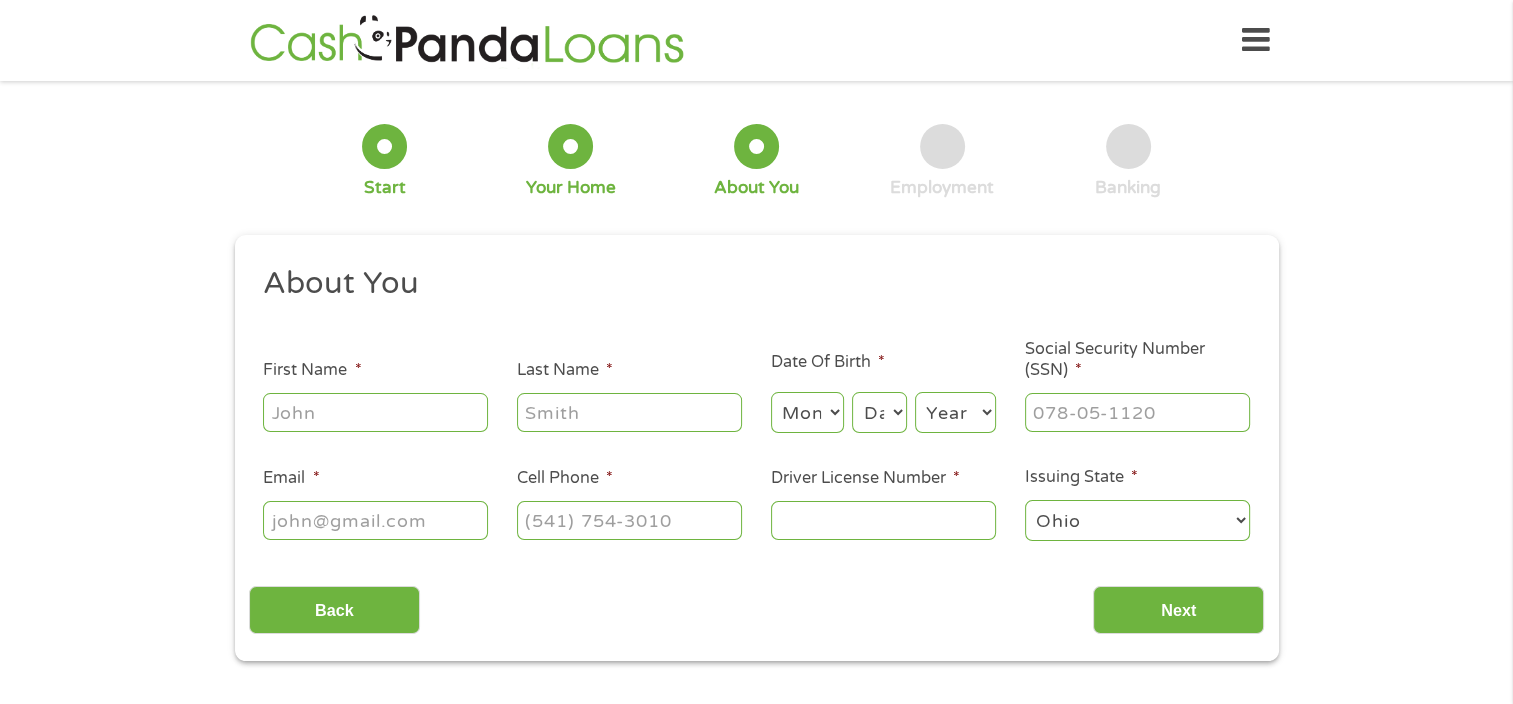 type on "[FIRST]" 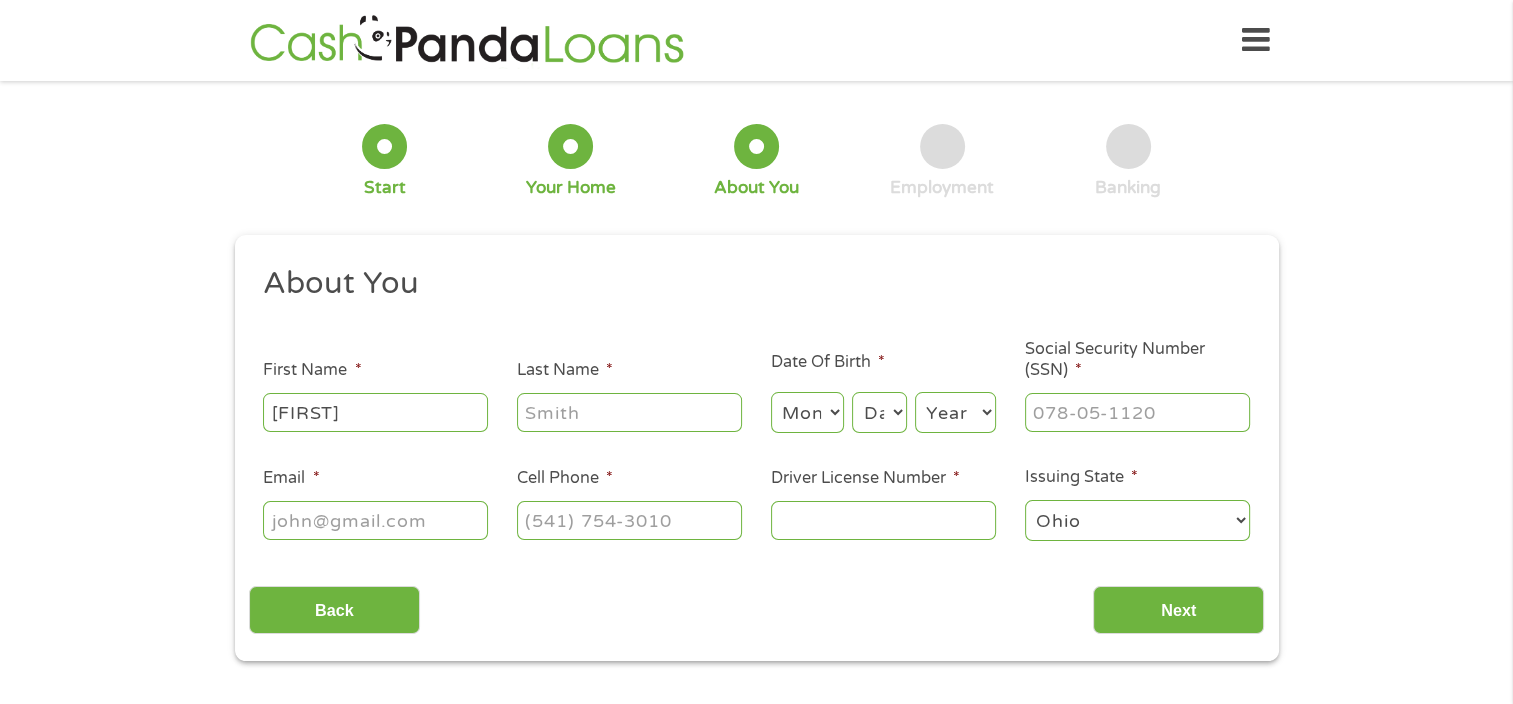 type on "[LAST]" 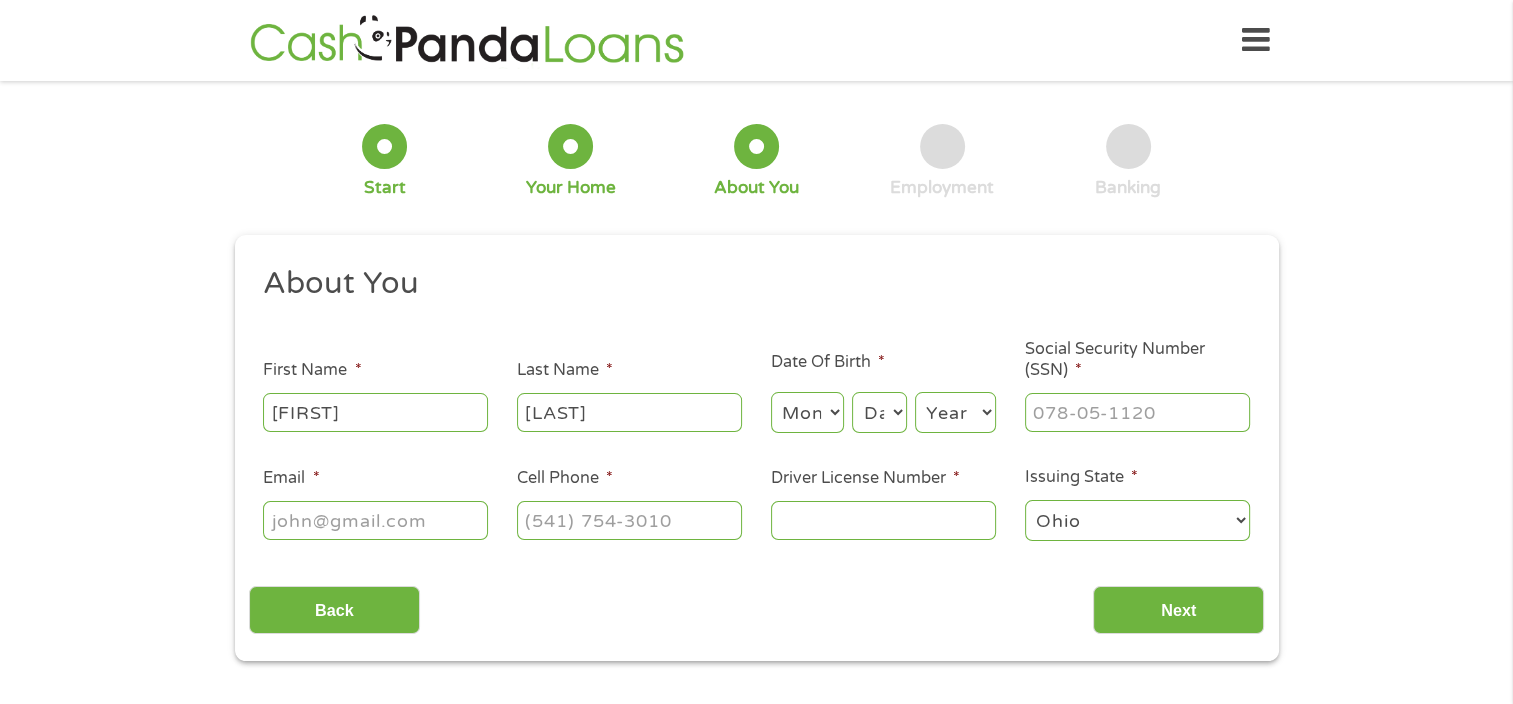 select on "1" 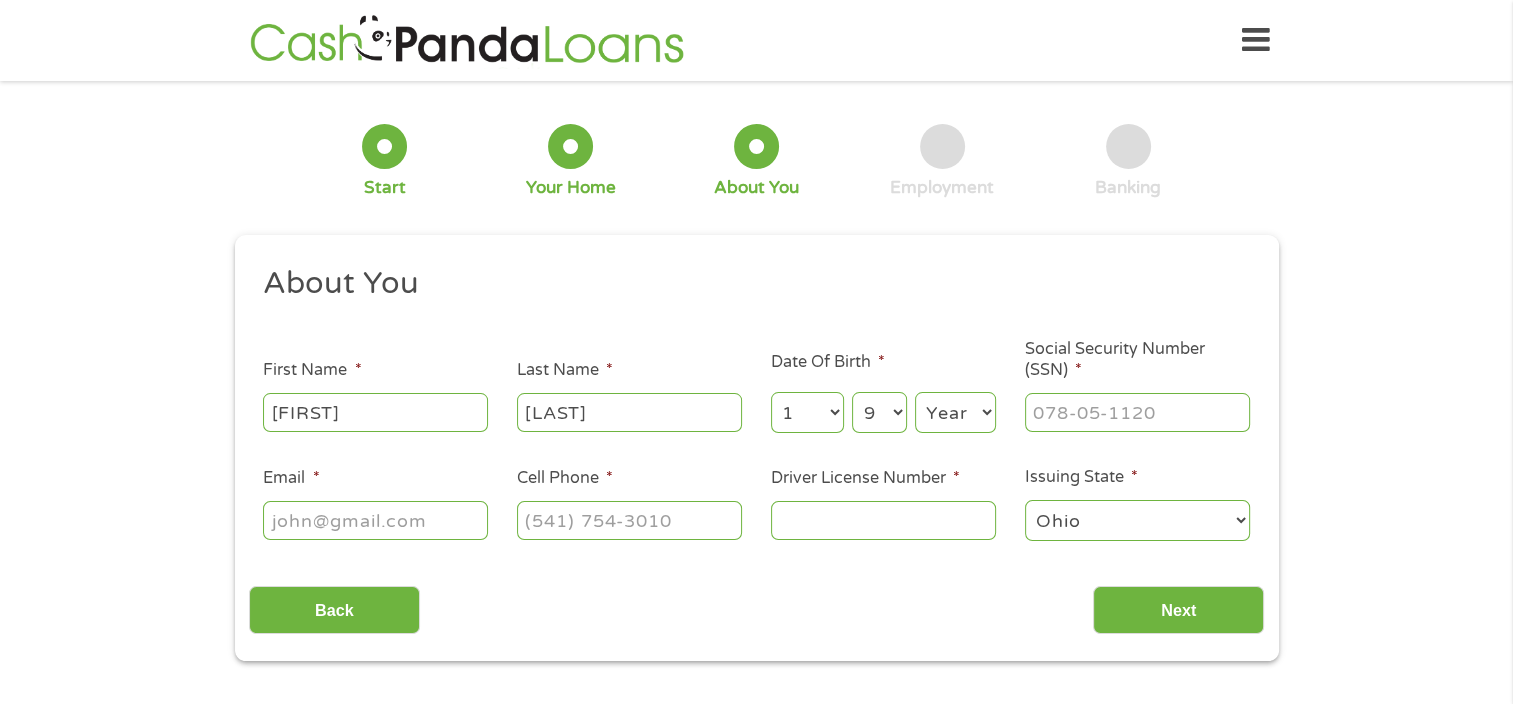 select on "1989" 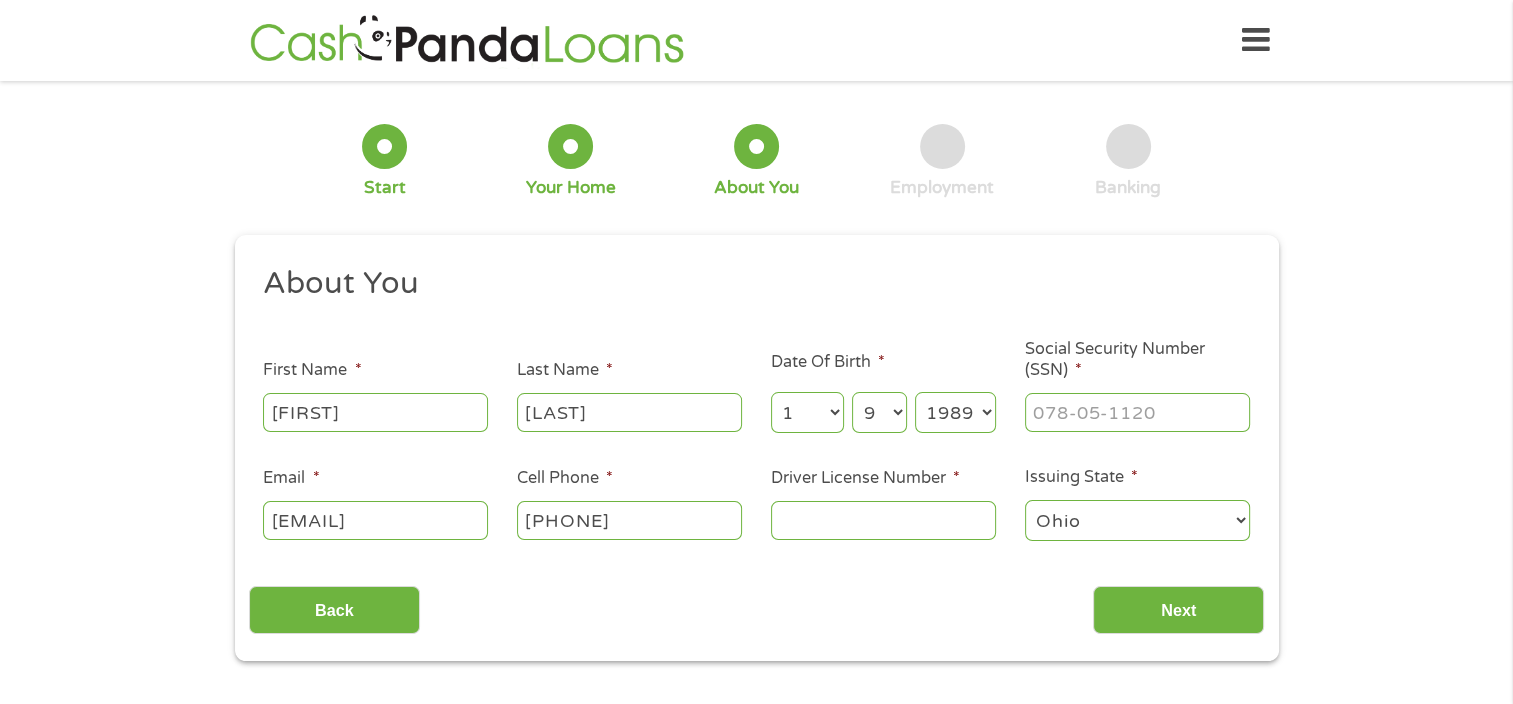 type on "([PHONE])" 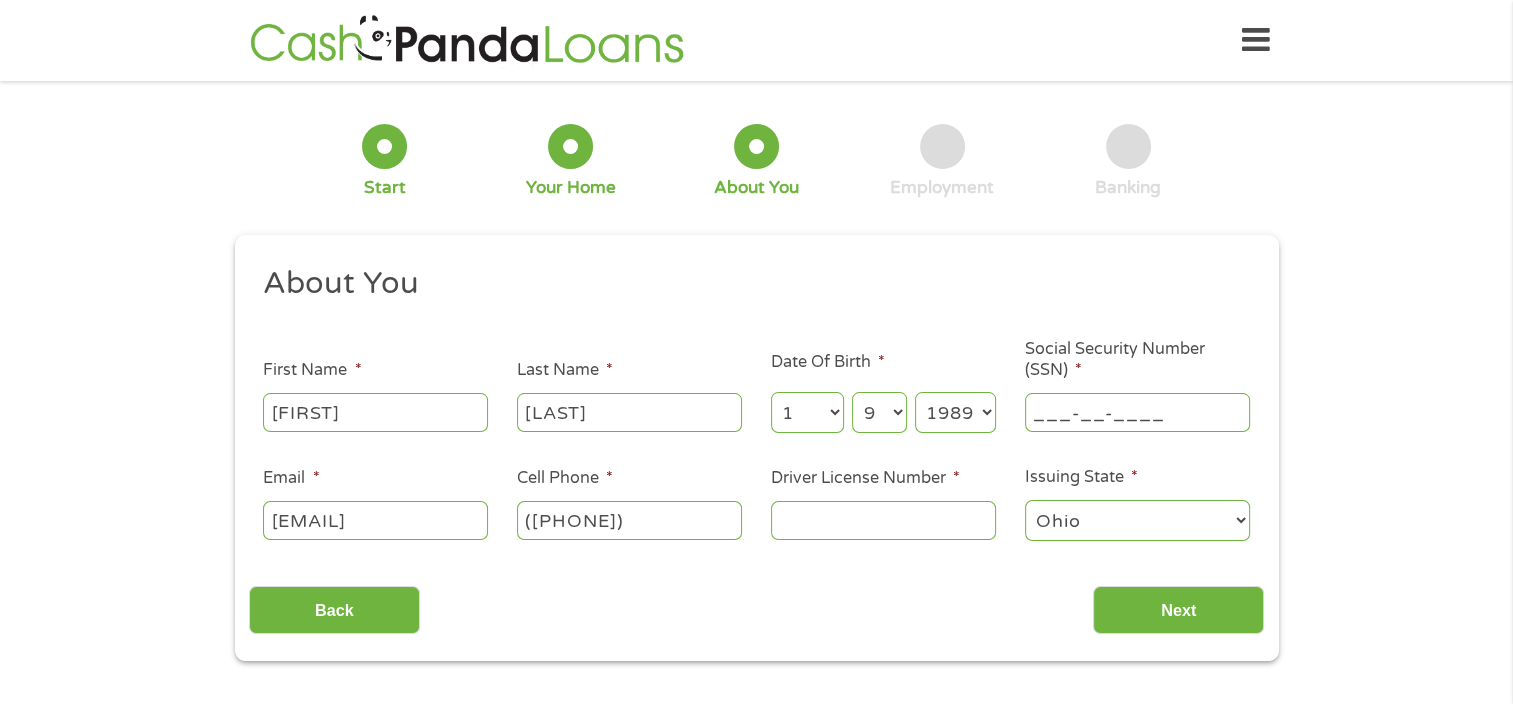 click on "___-__-____" at bounding box center [1137, 412] 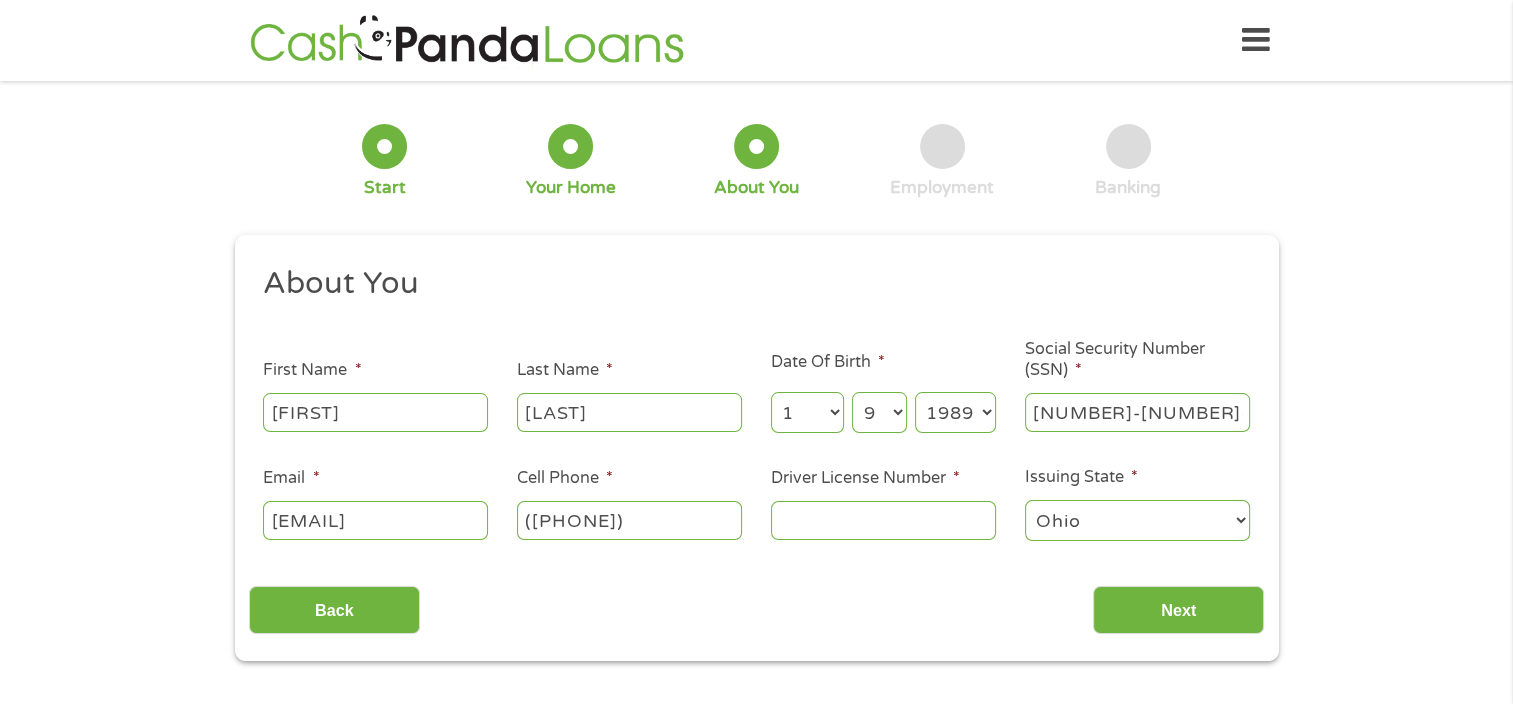 type on "[NUMBER]-[NUMBER]-____" 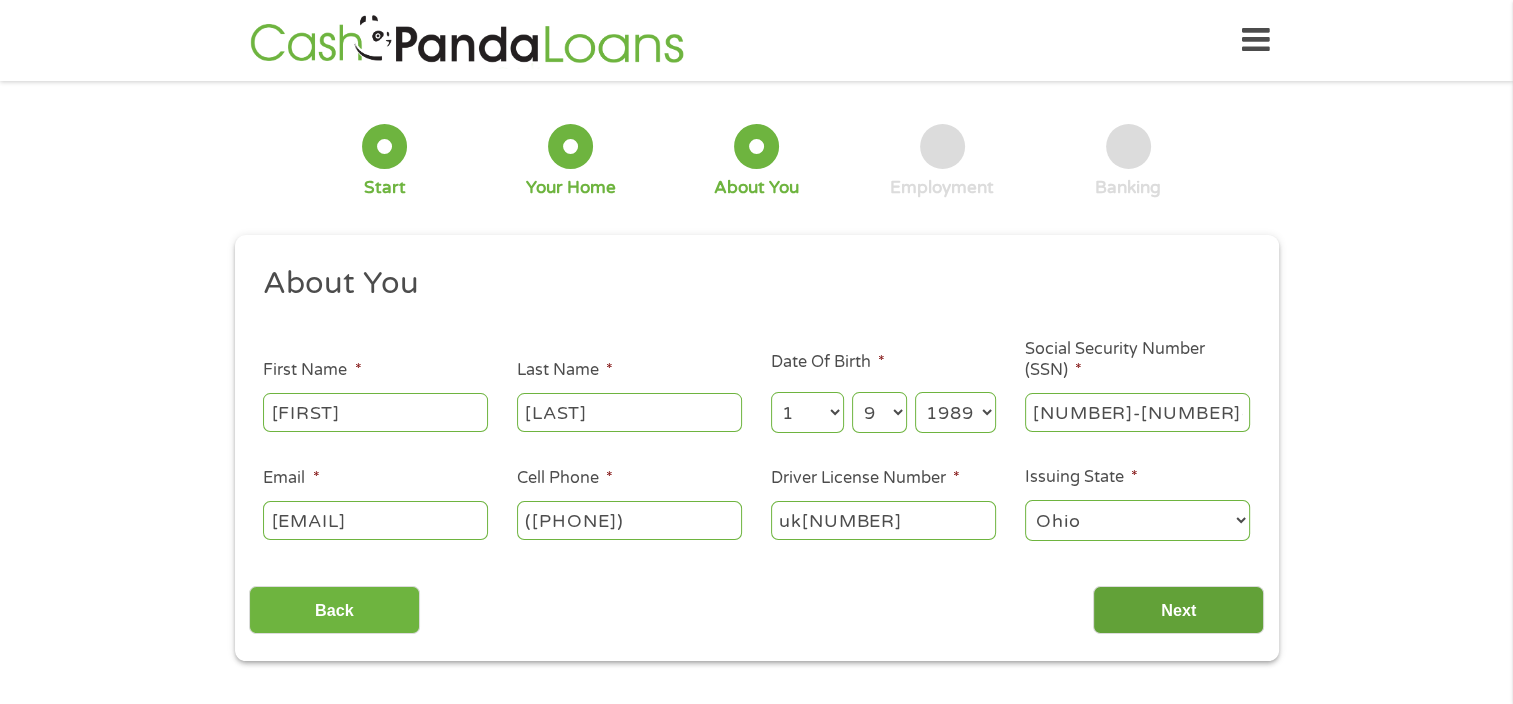 type on "uk[NUMBER]" 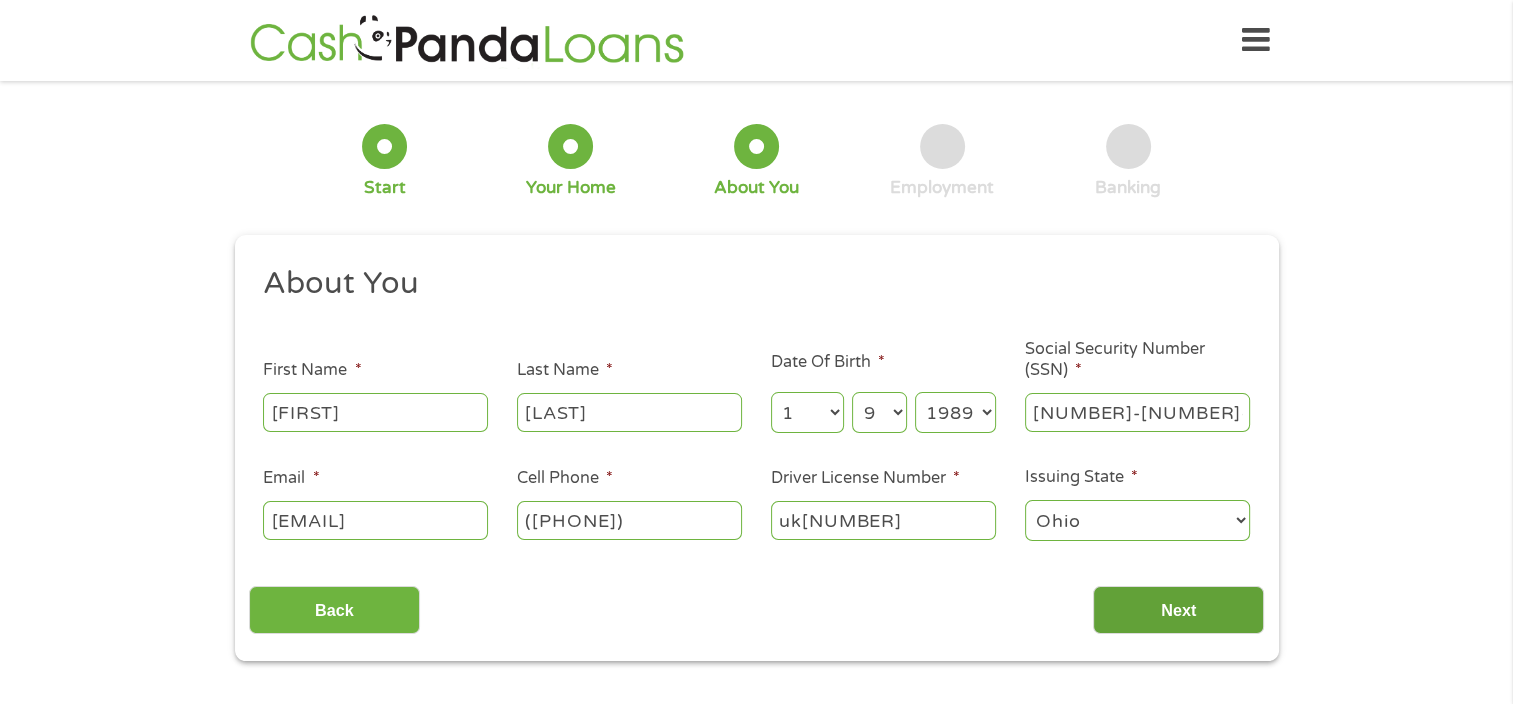 scroll, scrollTop: 8, scrollLeft: 8, axis: both 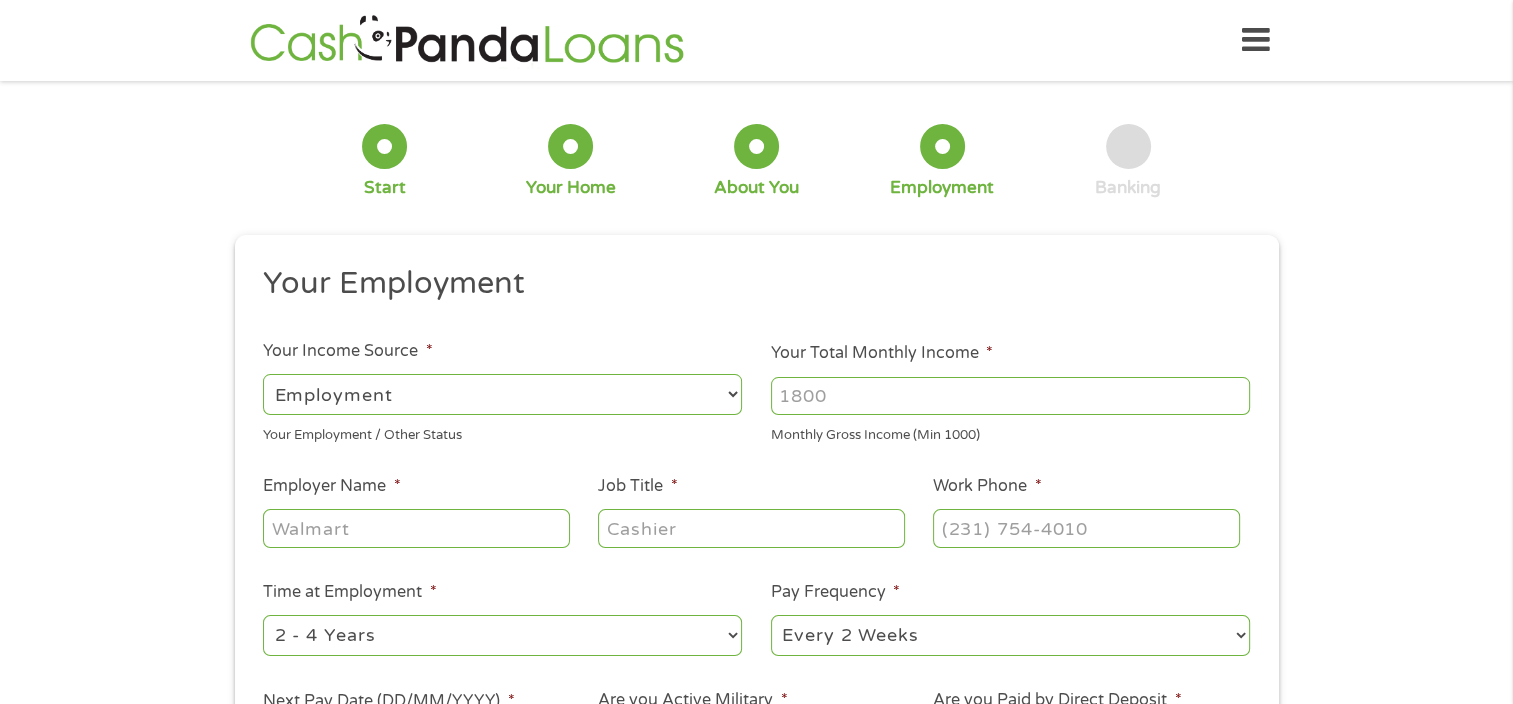 click on "Your Total Monthly Income *" at bounding box center (1010, 396) 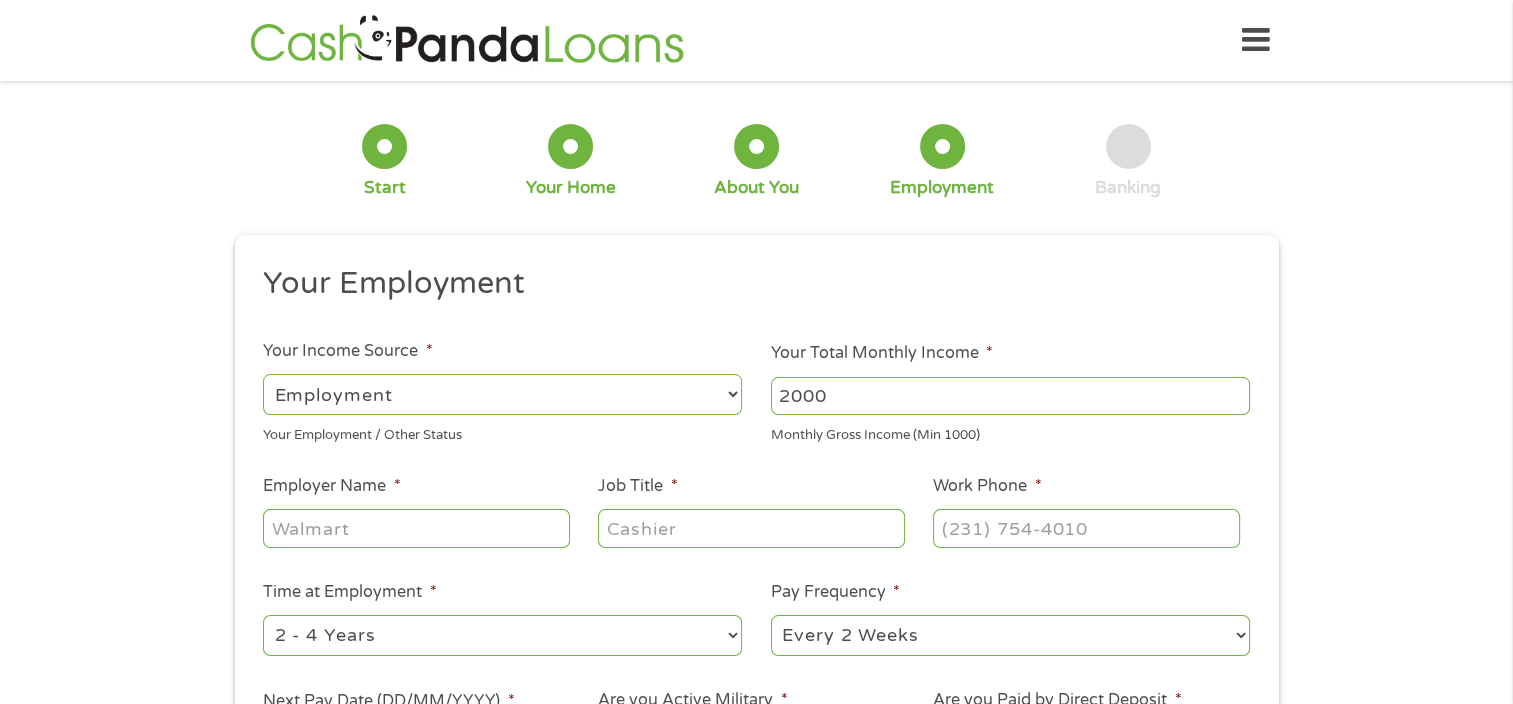 type on "2000" 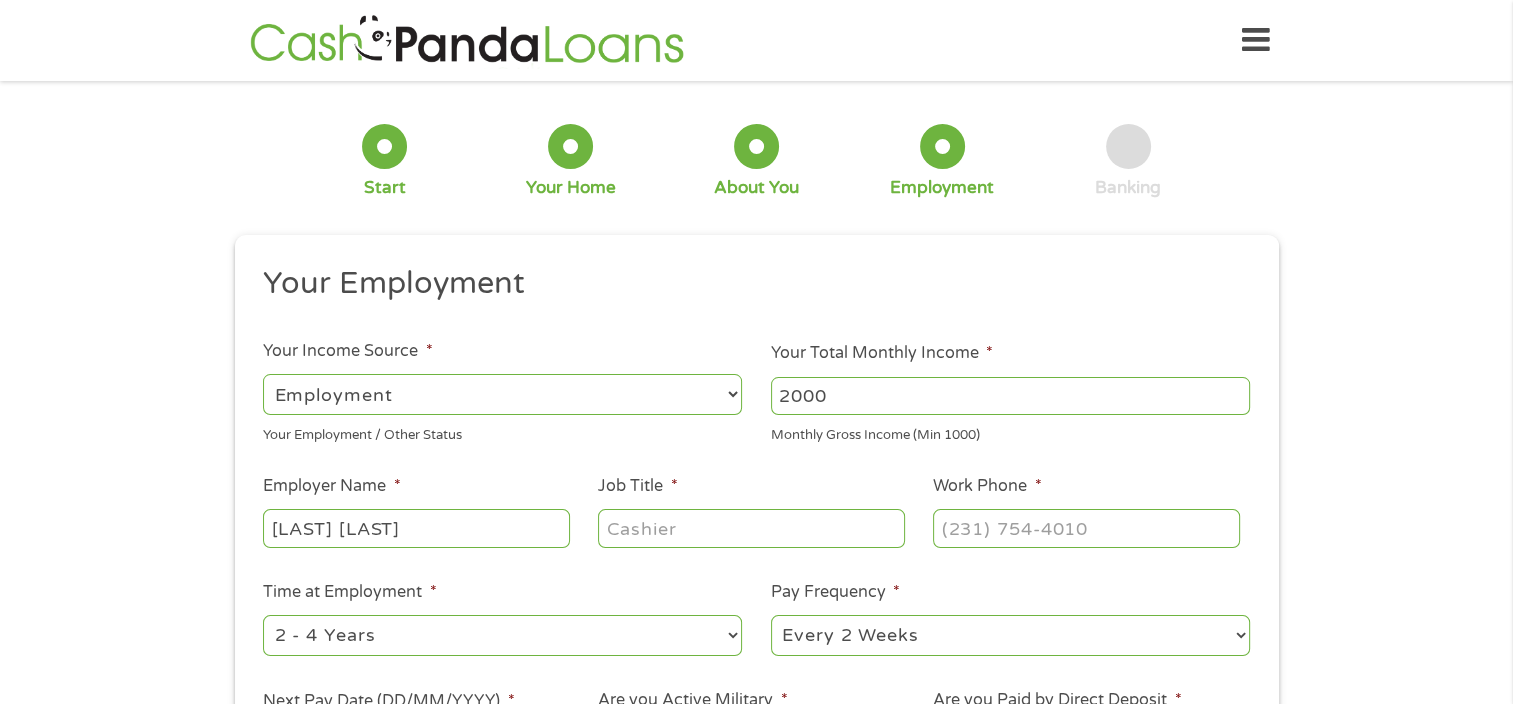 type on "[LAST] [LAST]" 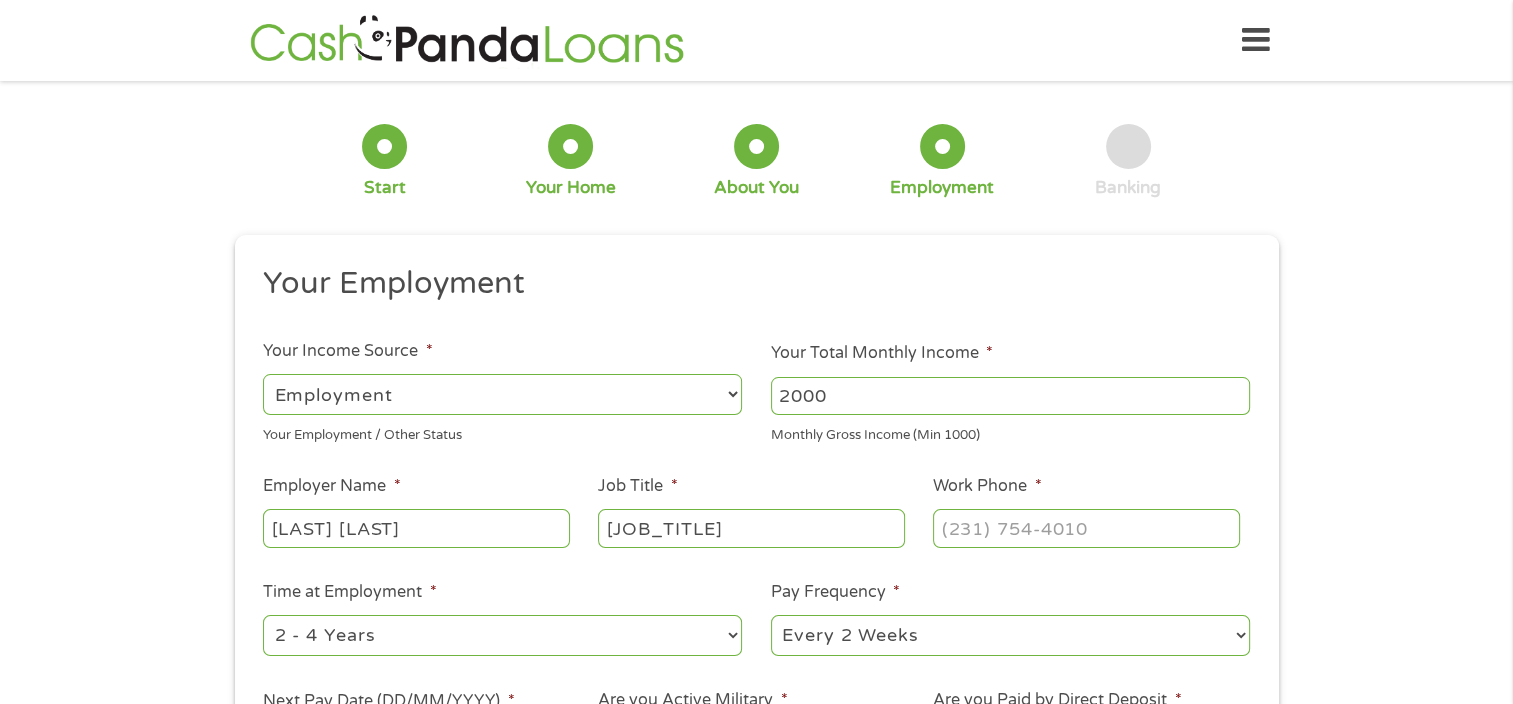 type on "[JOB_TITLE]" 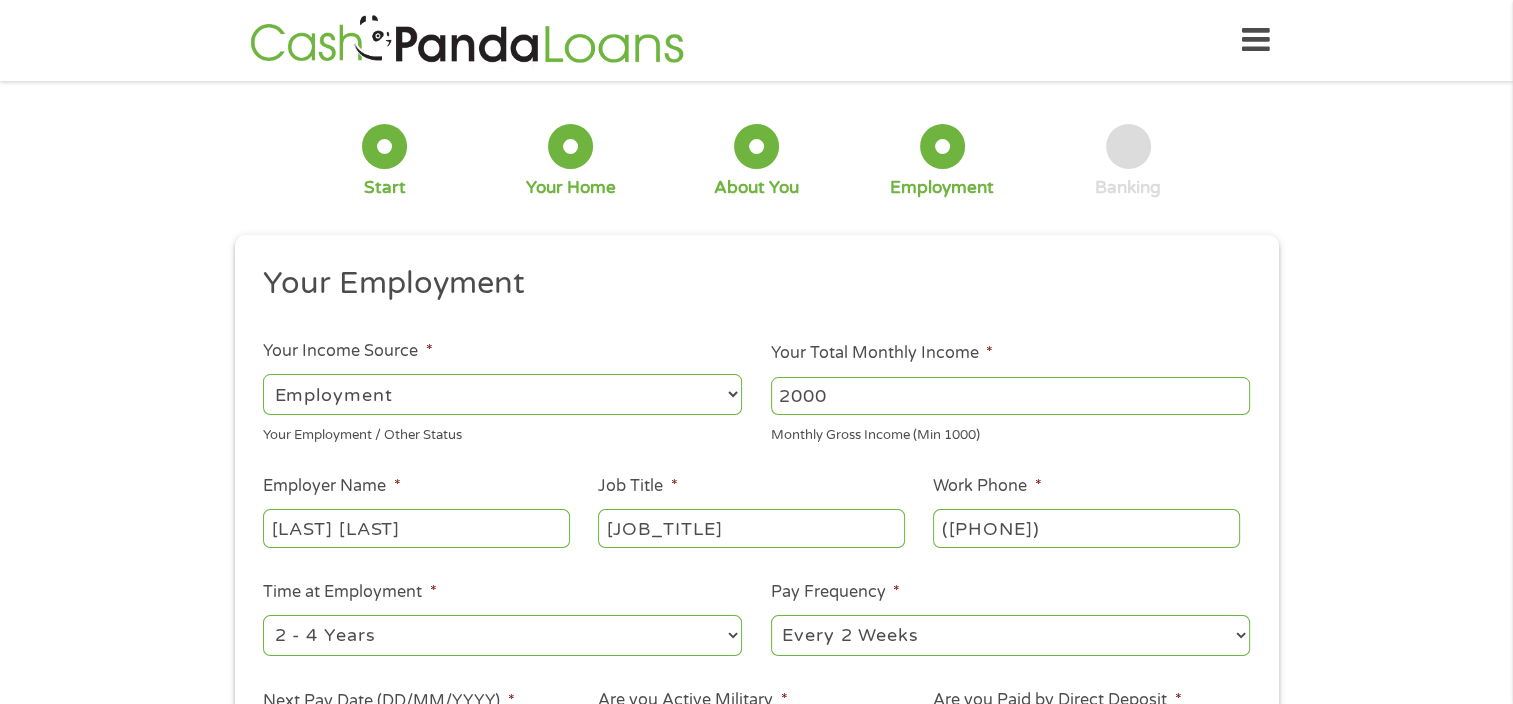 type on "([PHONE])" 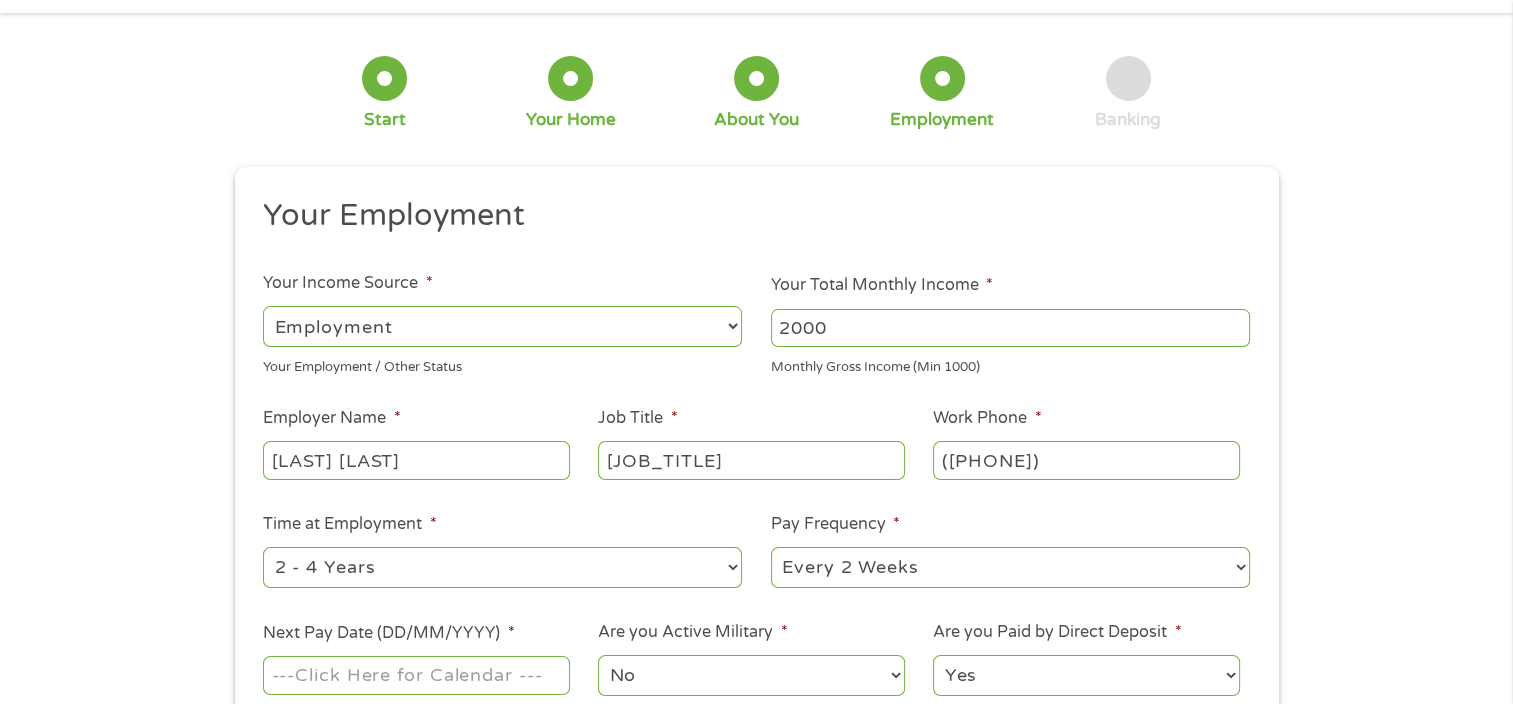 scroll, scrollTop: 400, scrollLeft: 0, axis: vertical 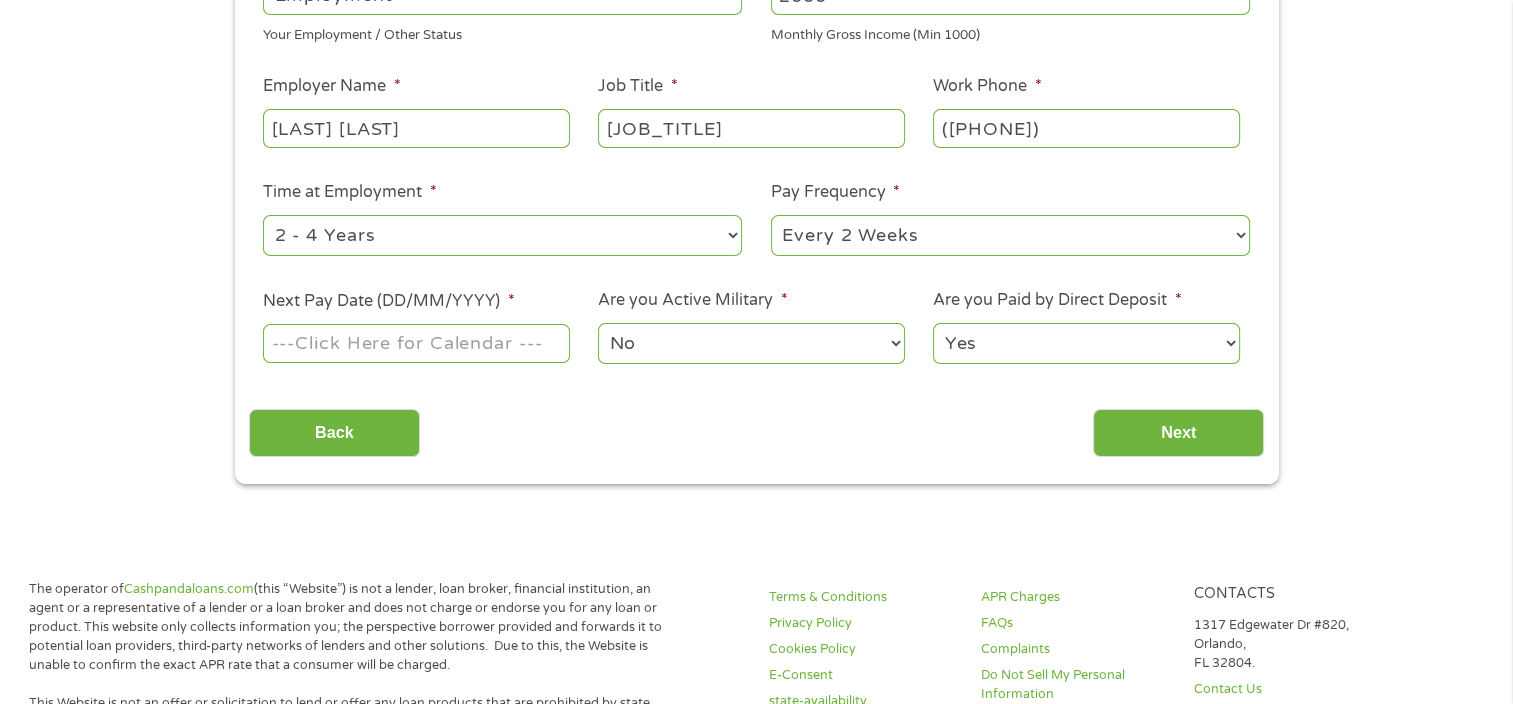 click on "--- Choose one --- 1 Year or less 1 - 2 Years 2 - 4 Years Over 4 Years" at bounding box center (502, 235) 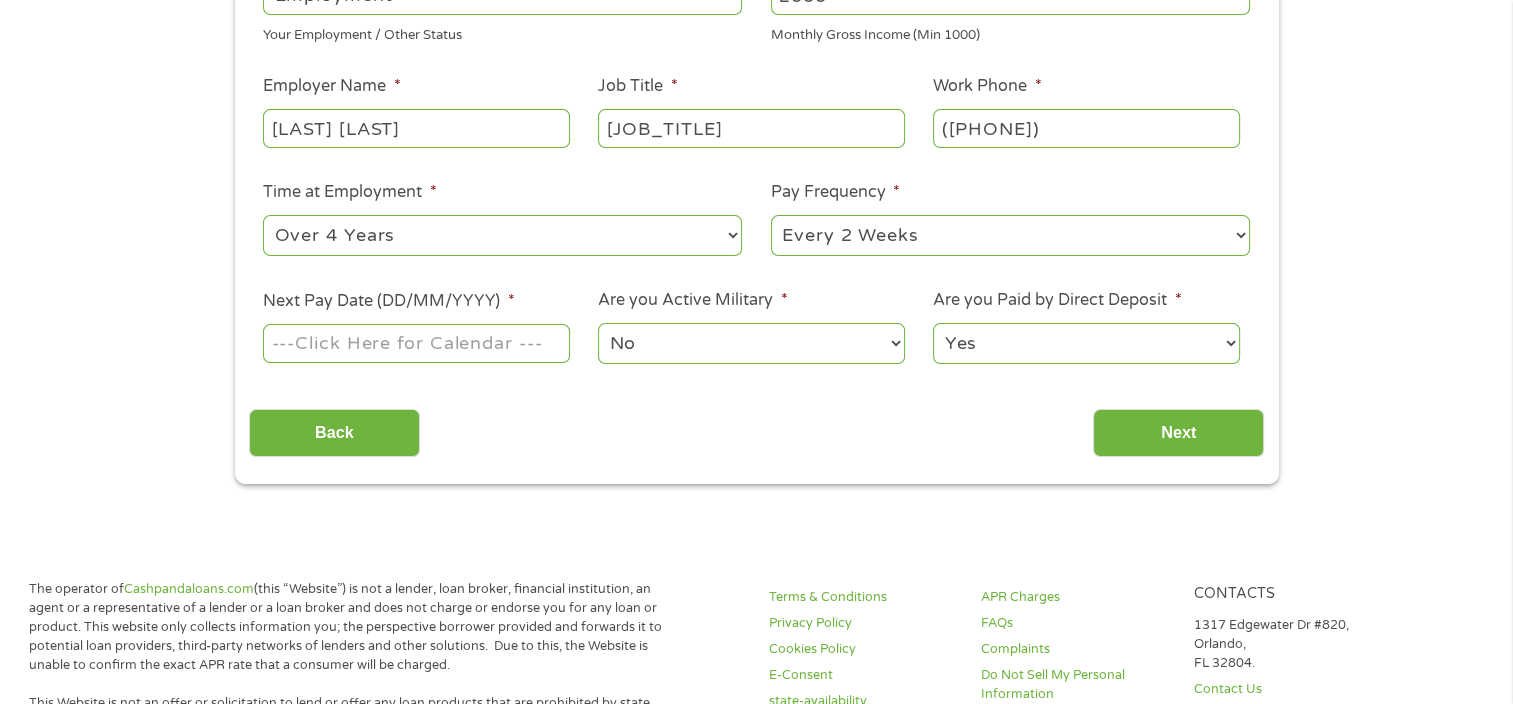 click on "--- Choose one --- 1 Year or less 1 - 2 Years 2 - 4 Years Over 4 Years" at bounding box center [502, 235] 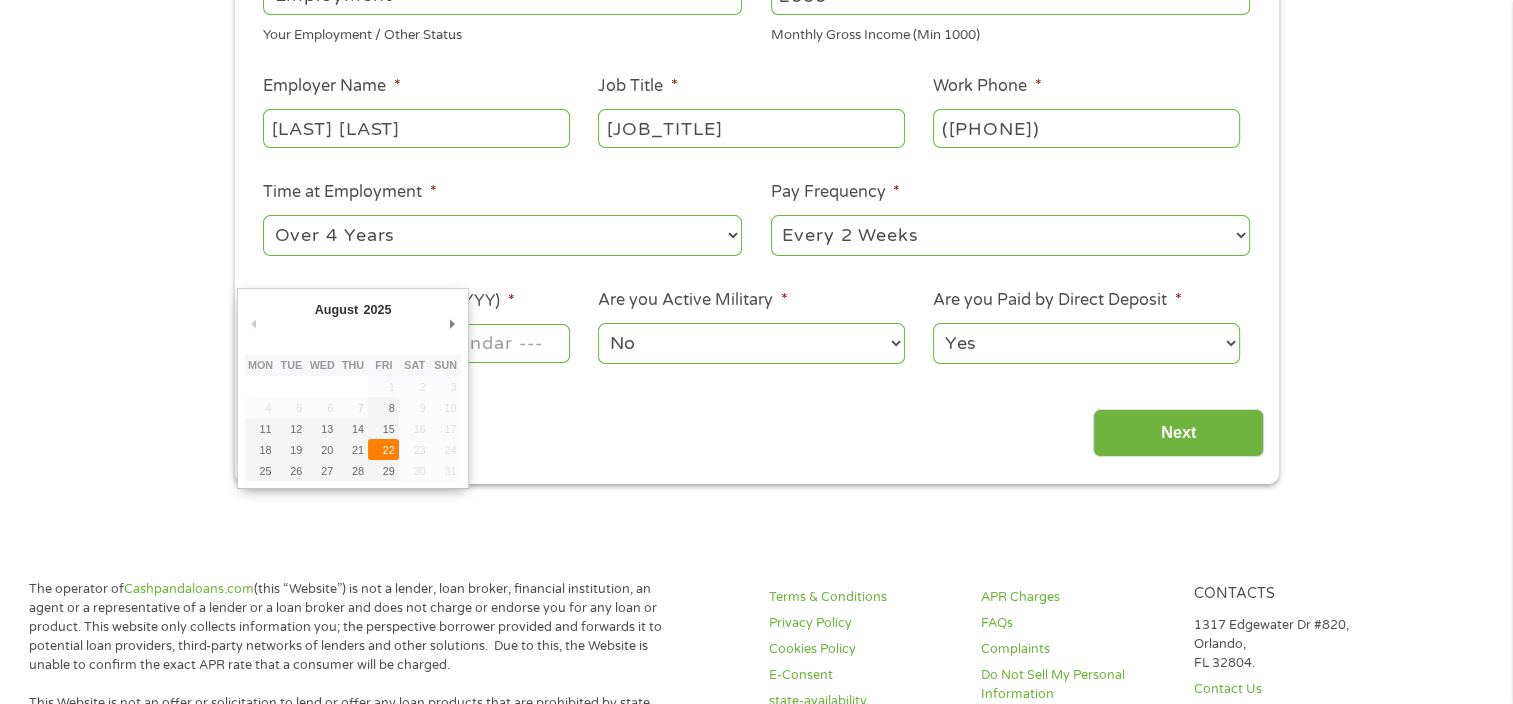 type on "22/08/2025" 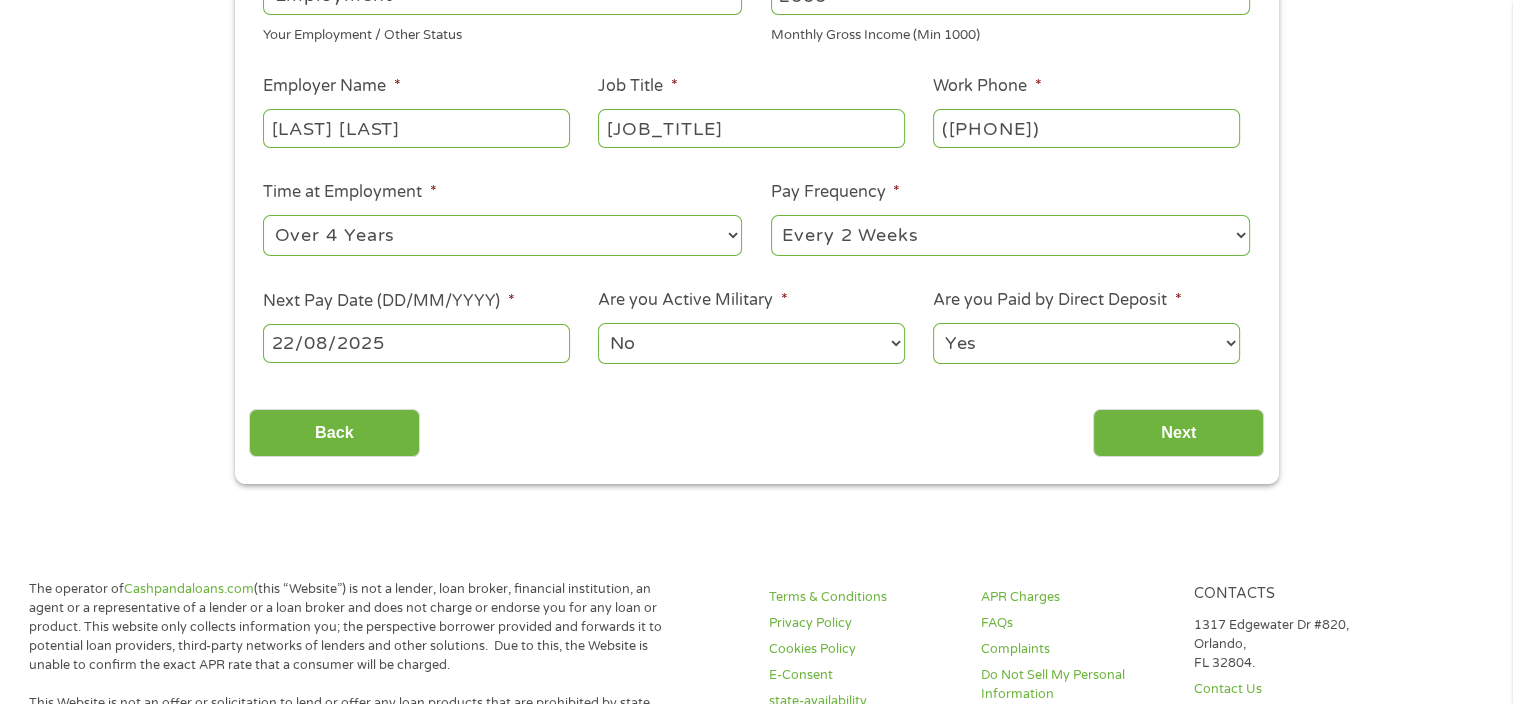 click on "Yes No" at bounding box center (1086, 343) 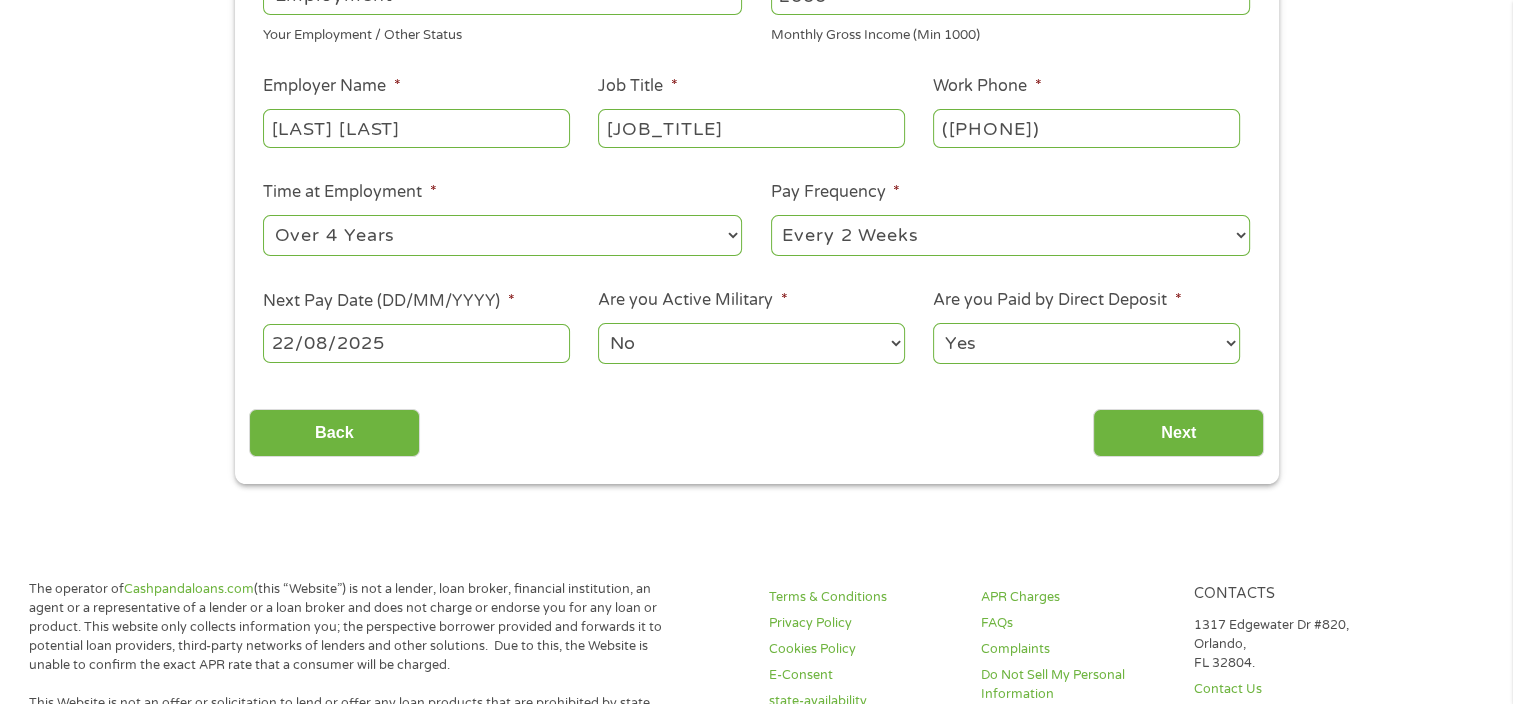 click on "Yes No" at bounding box center (1086, 343) 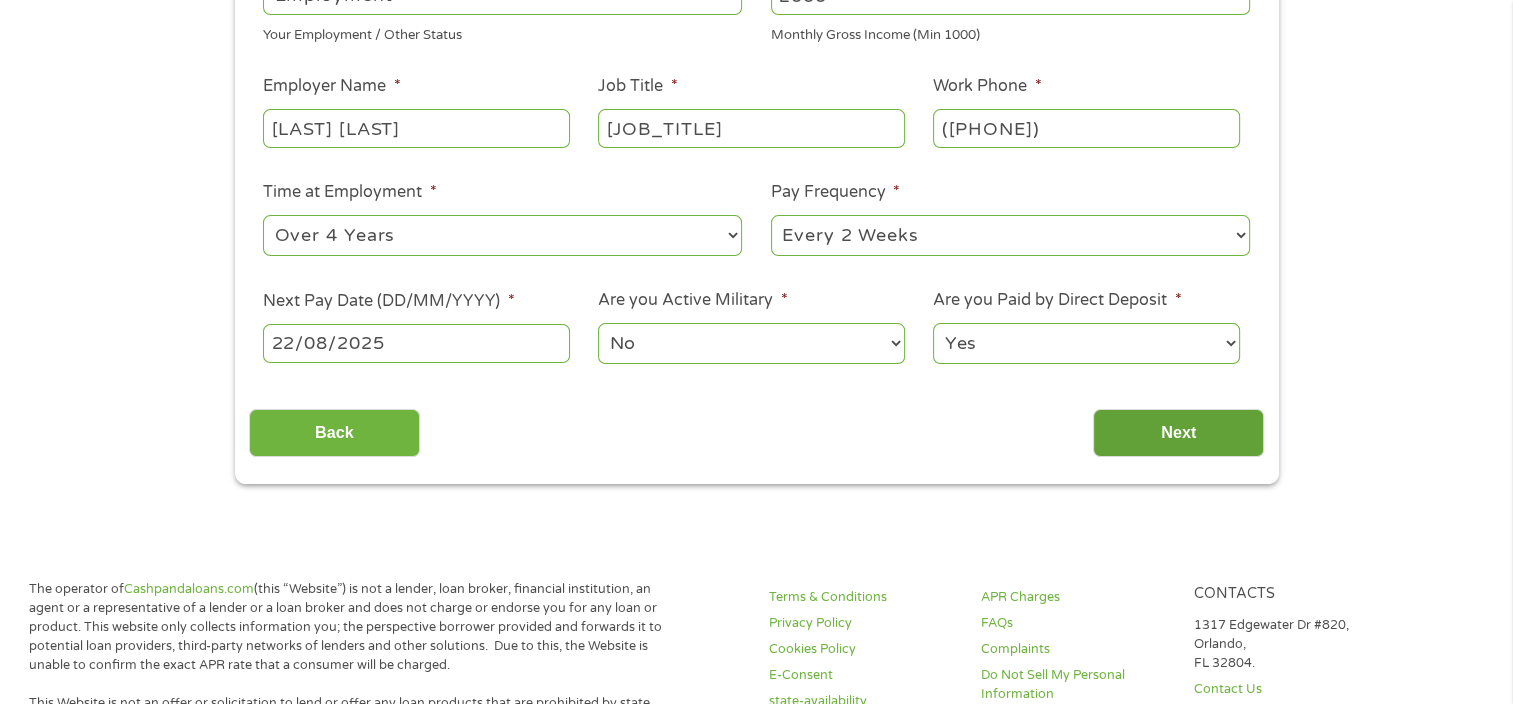 click on "Next" at bounding box center (1178, 433) 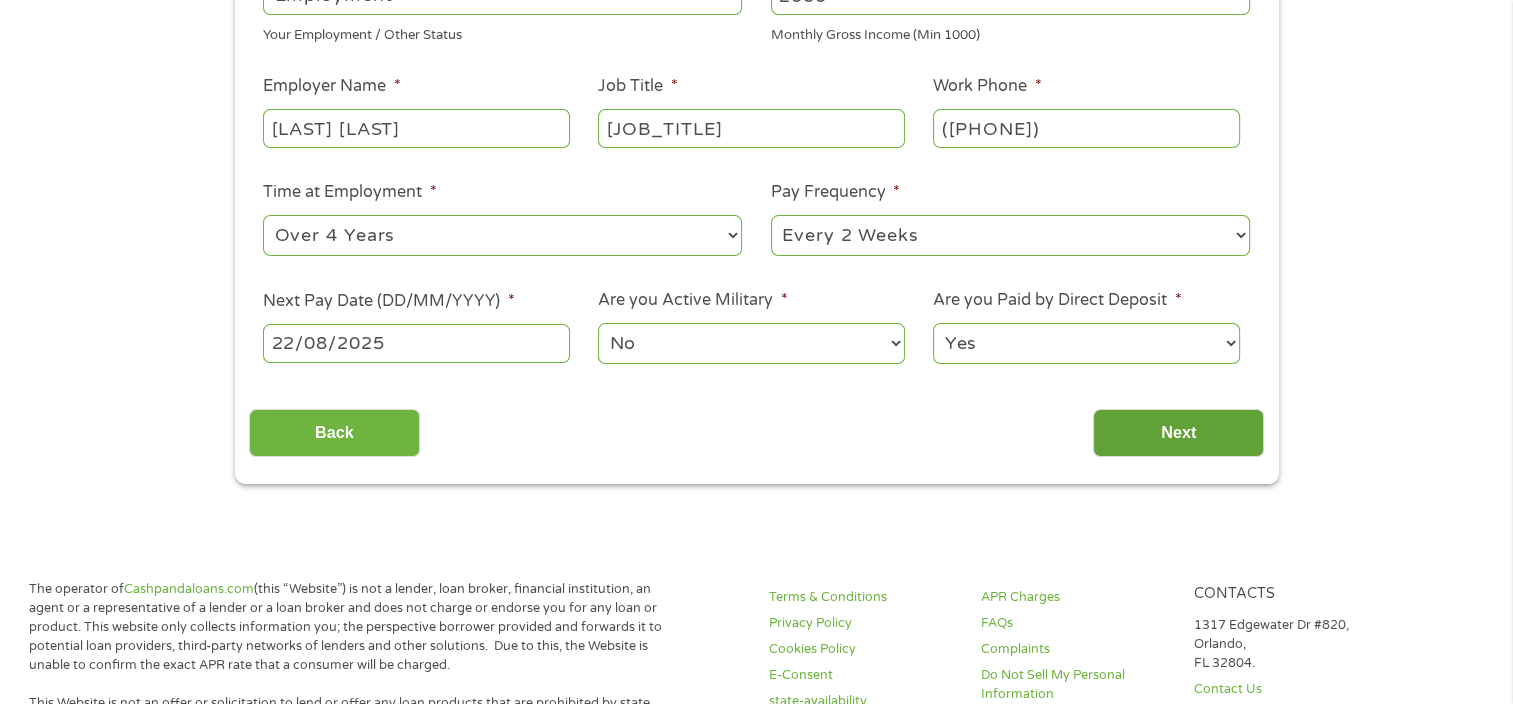 scroll, scrollTop: 8, scrollLeft: 8, axis: both 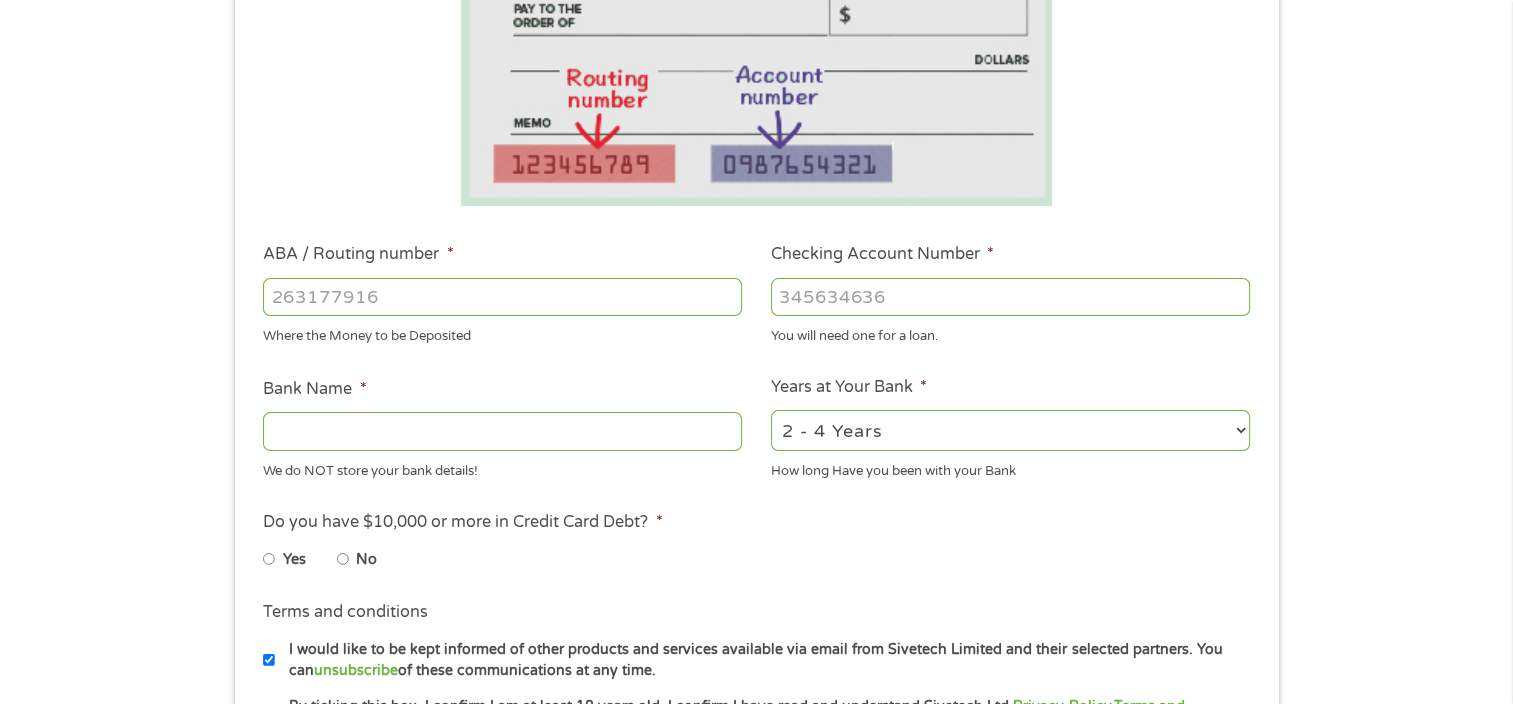 click on "ABA / Routing number *" at bounding box center (502, 297) 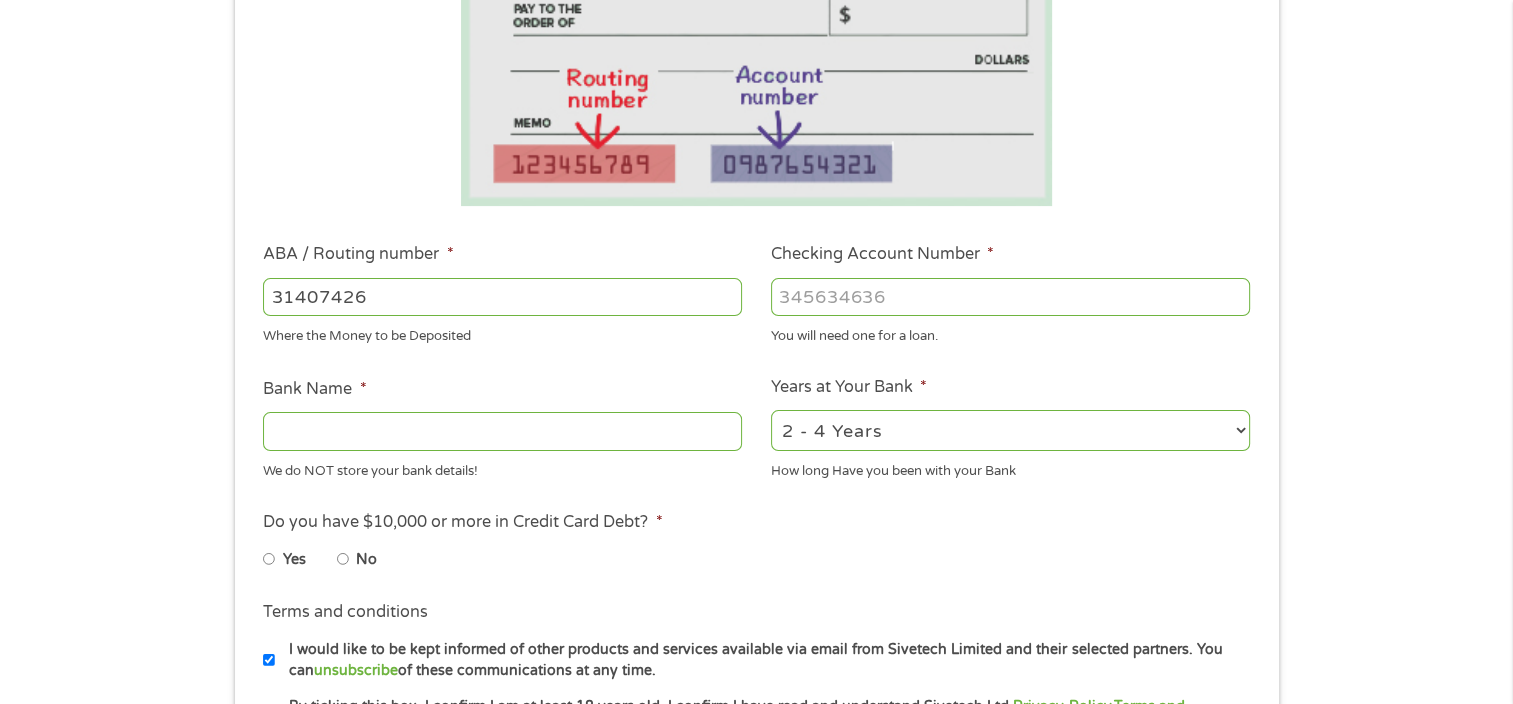 type on "314074269" 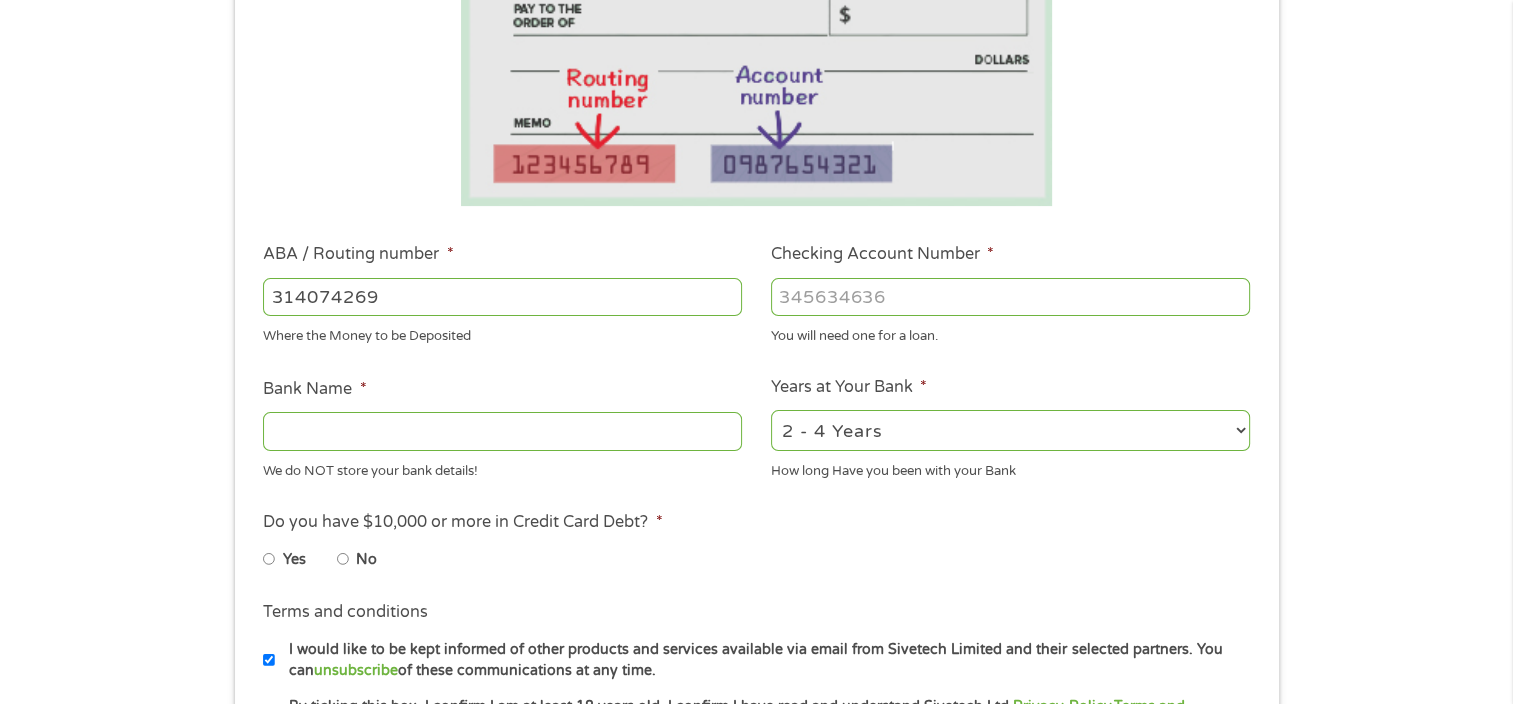 type on "USAA FEDERAL SAVINGS BANK" 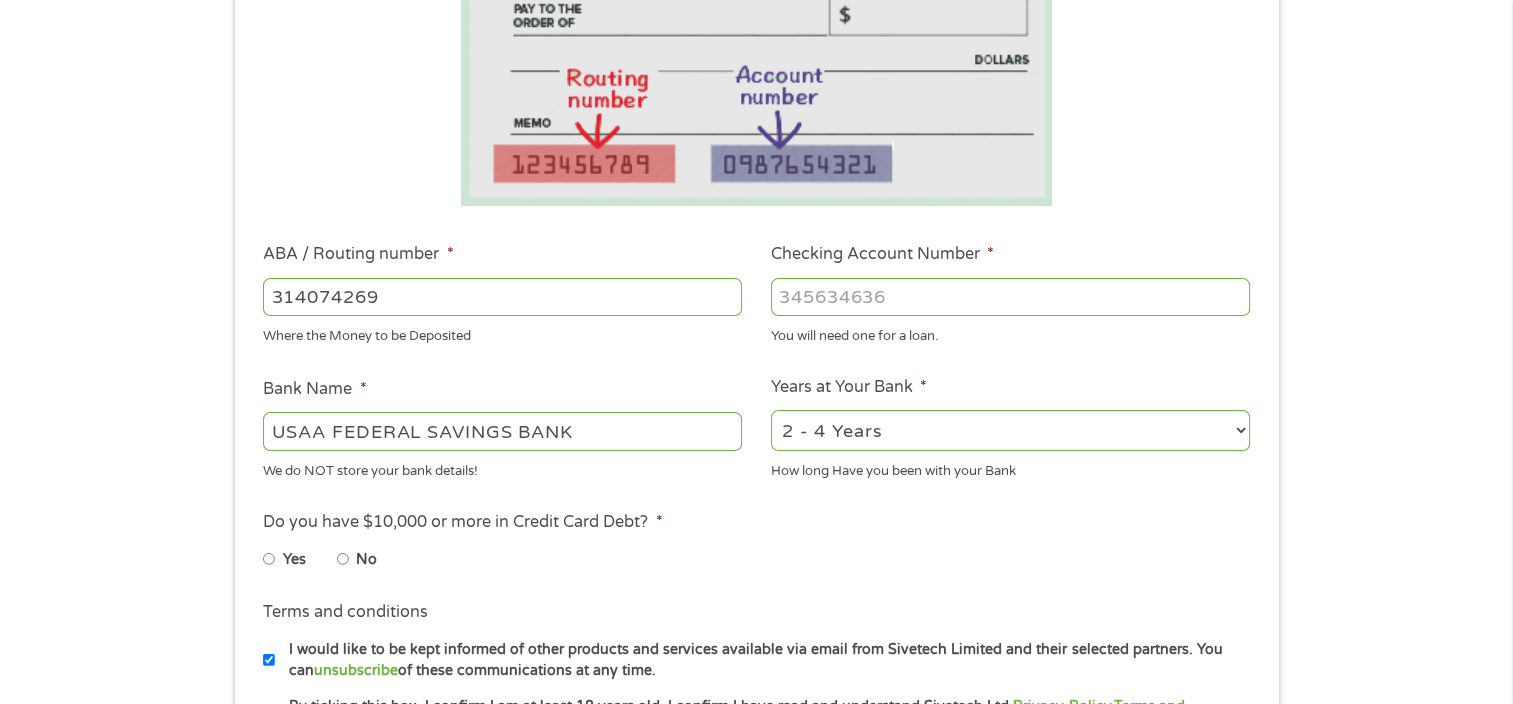 type on "314074269" 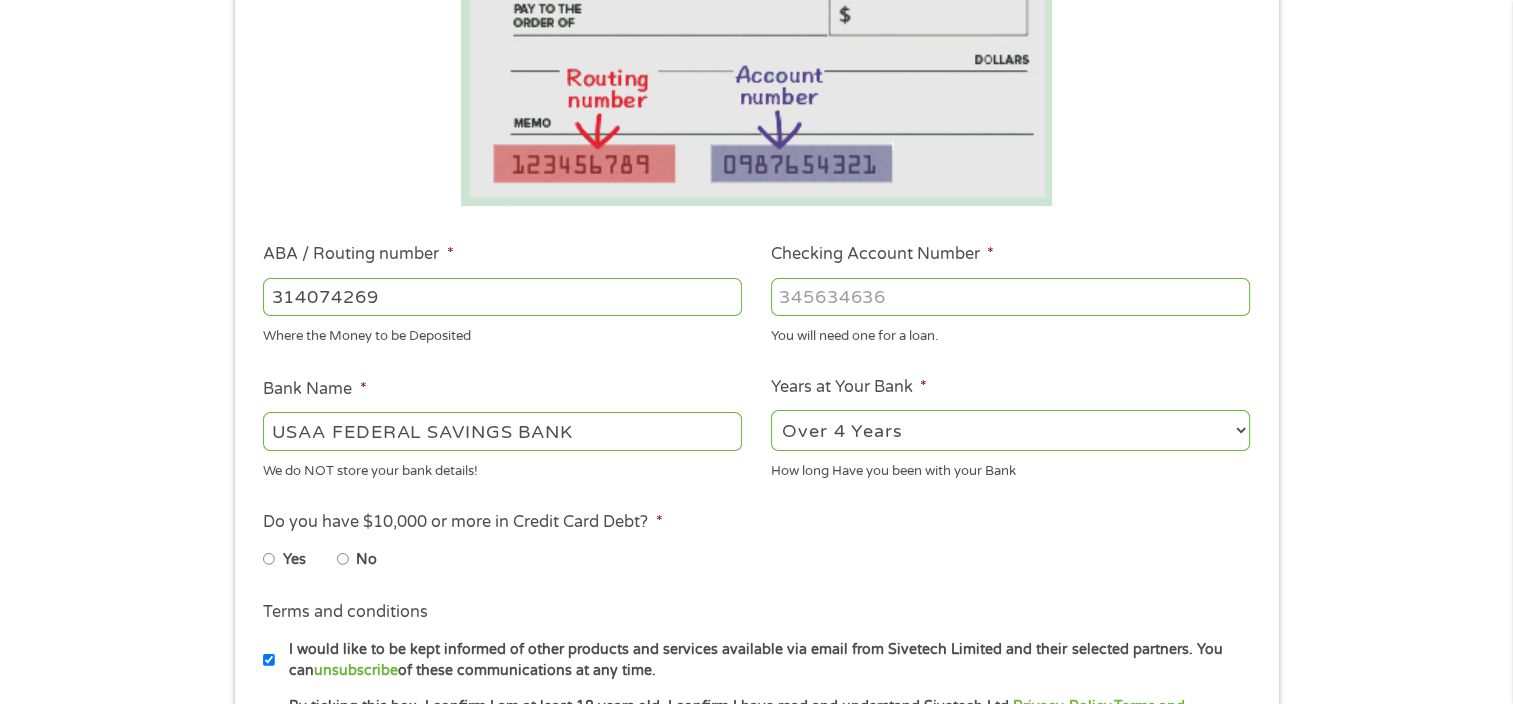 click on "2 - 4 Years 6 - 12 Months 1 - 2 Years Over 4 Years" at bounding box center (1010, 430) 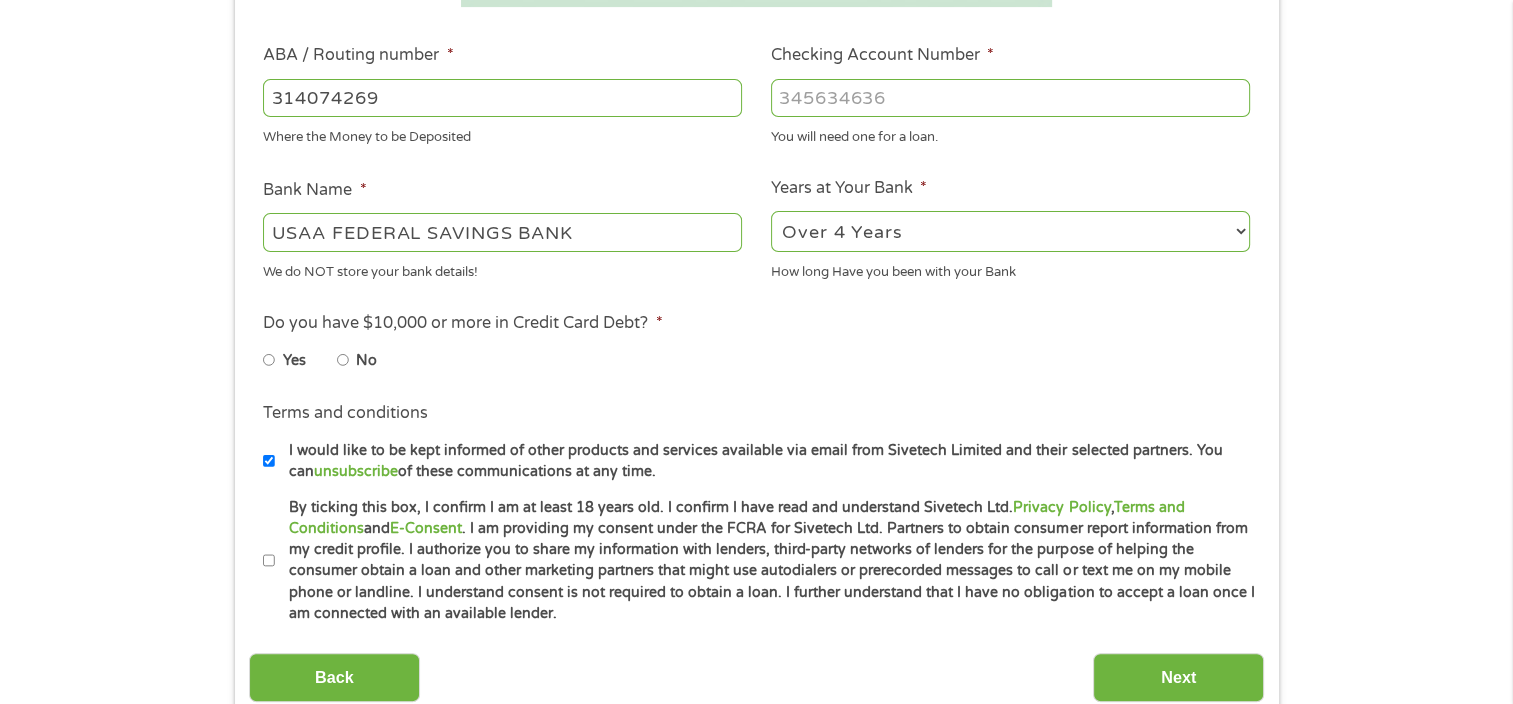 scroll, scrollTop: 600, scrollLeft: 0, axis: vertical 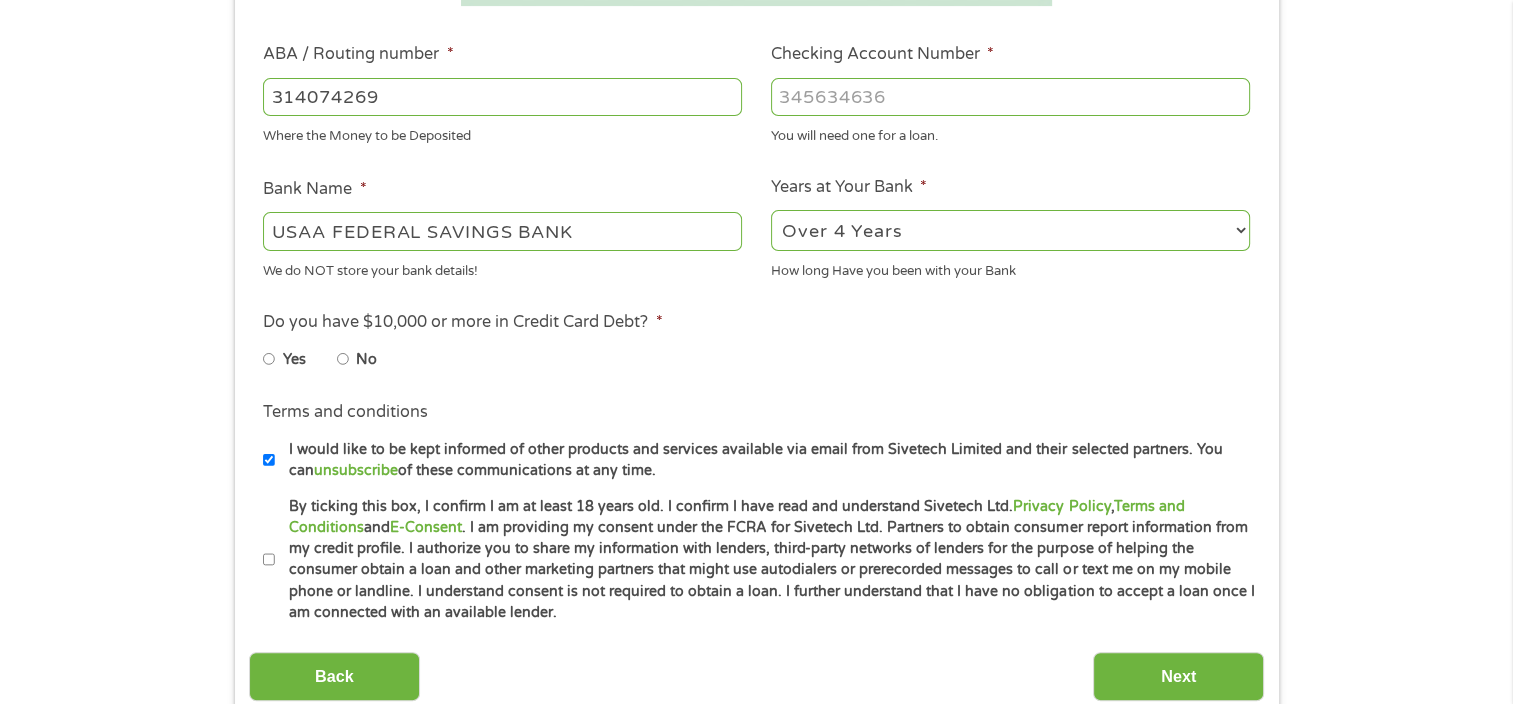 click on "No" at bounding box center (343, 359) 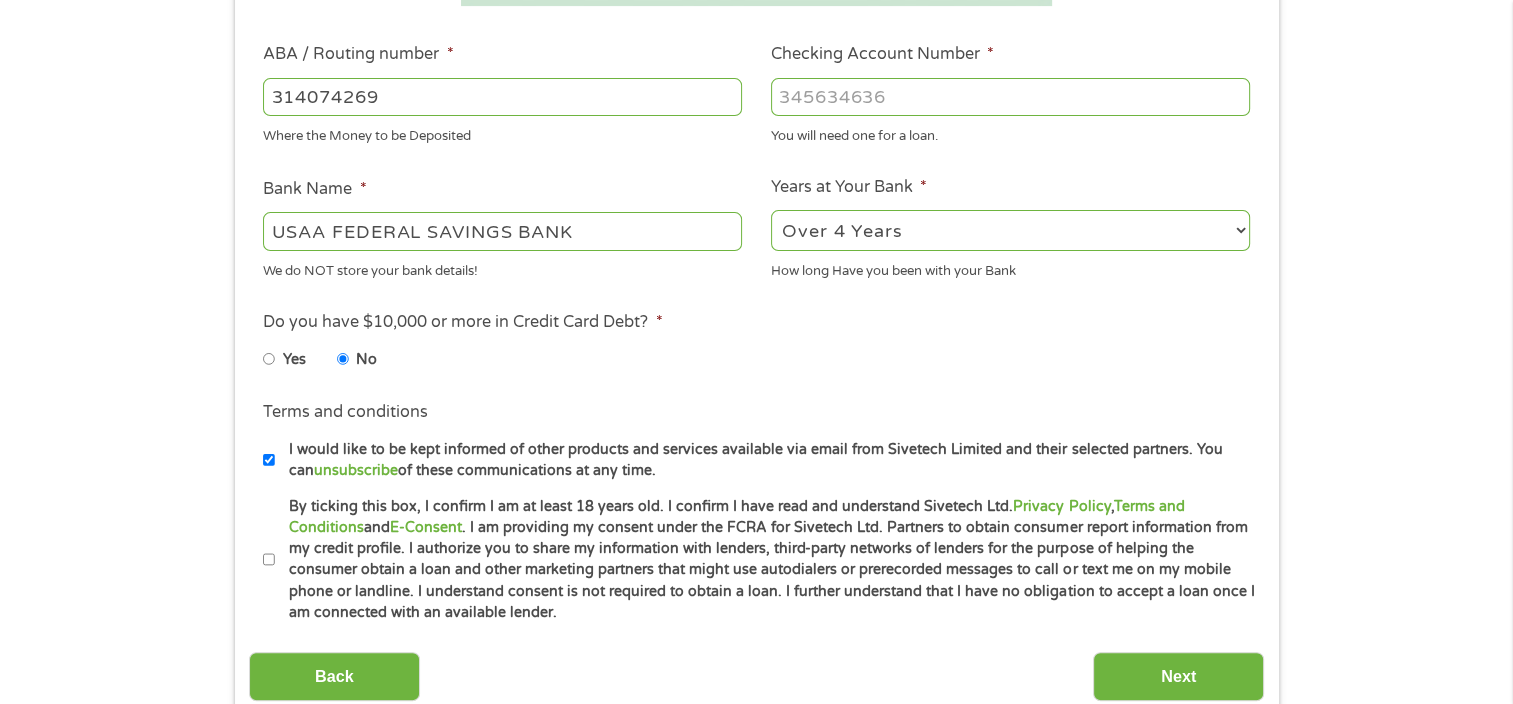 click on "Terms and conditions *
By ticking this box, I confirm I am at least 18 years old. I confirm I have read and understand Sivetech Ltd.  Privacy Policy ,  Terms and Conditions  and  E-Consent . I am providing my consent under the FCRA for Sivetech Ltd. Partners to obtain consumer report information from my credit profile. I authorize you to share my information with lenders, third-party networks of lenders for the purpose of helping the consumer obtain a loan and other marketing partners that might use autodialers or prerecorded messages to call or text me on my mobile phone or landline. I understand consent is not required to obtain a loan. I further understand that I have no obligation to accept a loan once I am connected with an available lender." at bounding box center [756, 560] 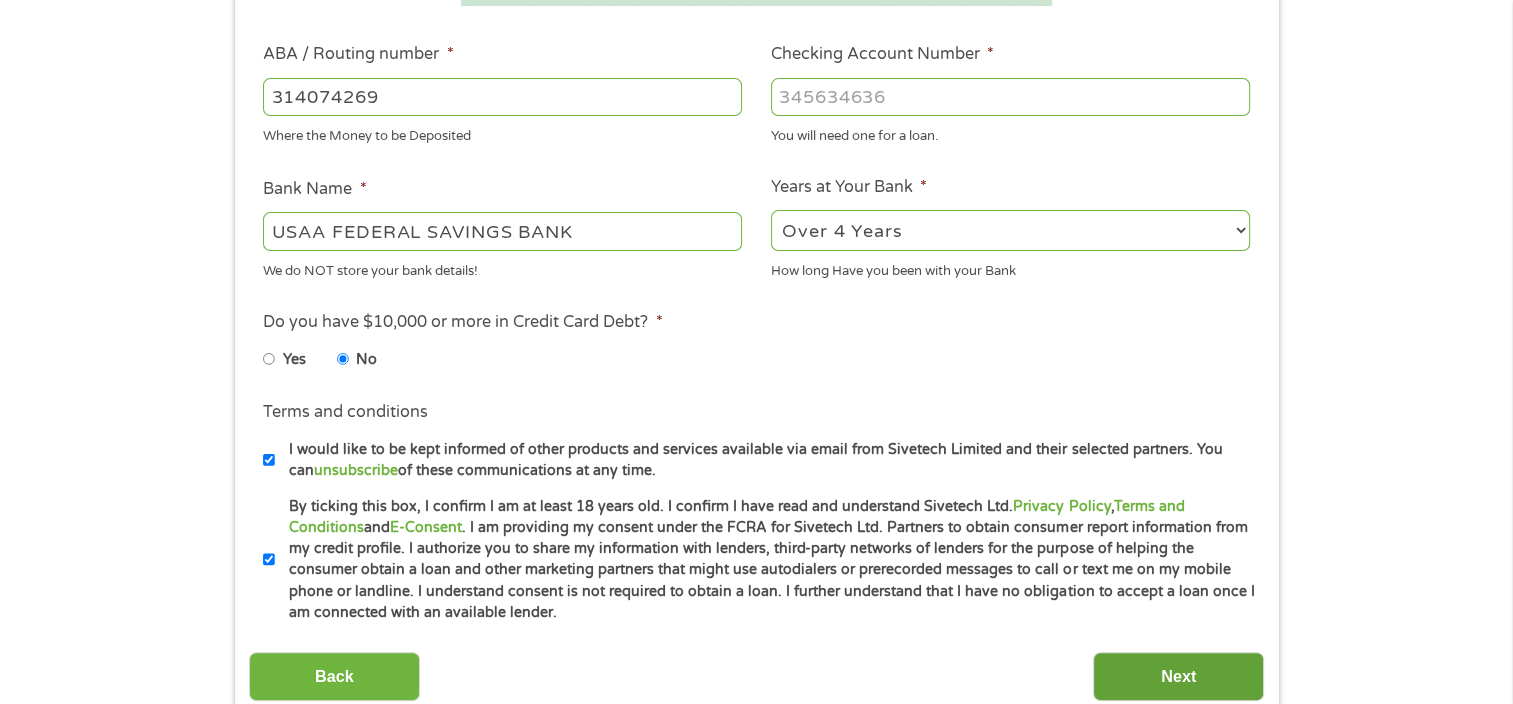 click on "Next" at bounding box center (1178, 676) 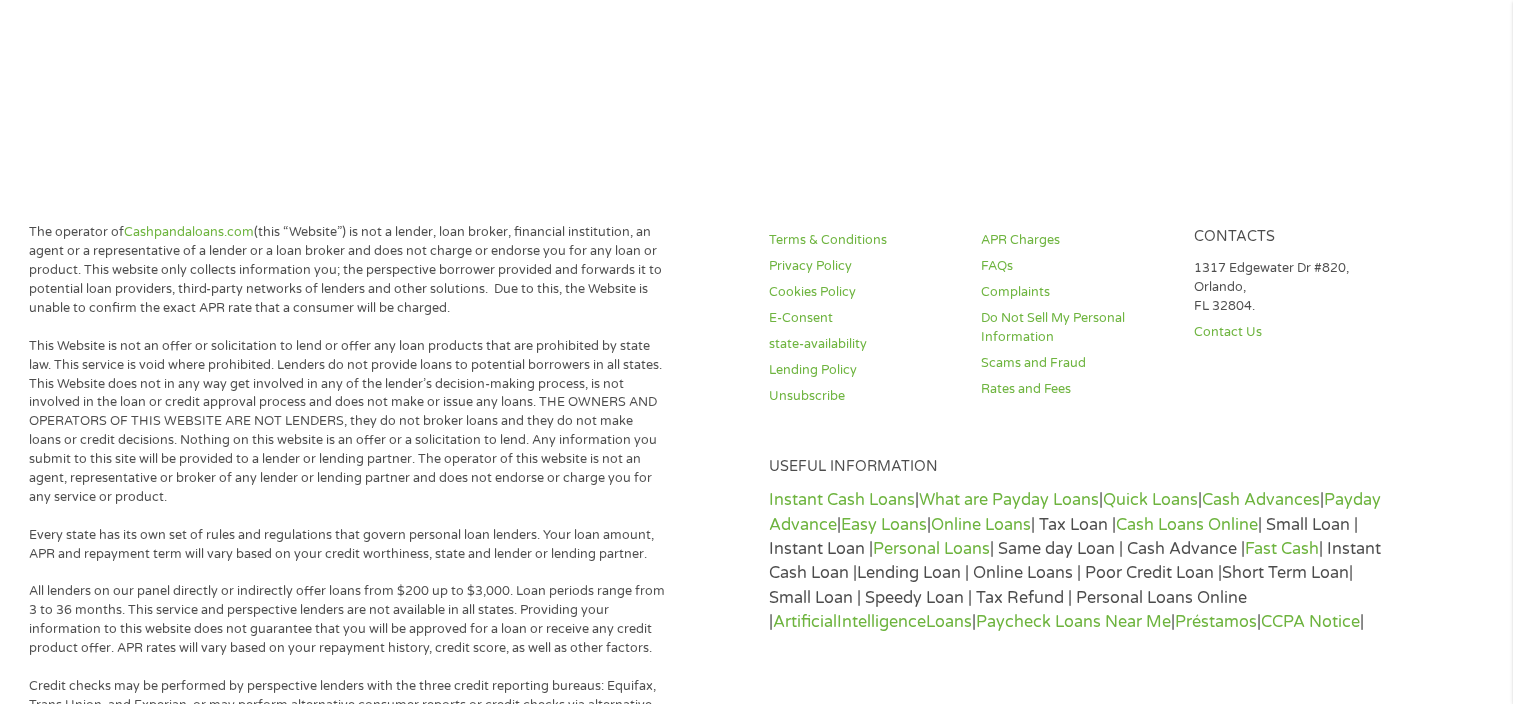 scroll, scrollTop: 519, scrollLeft: 0, axis: vertical 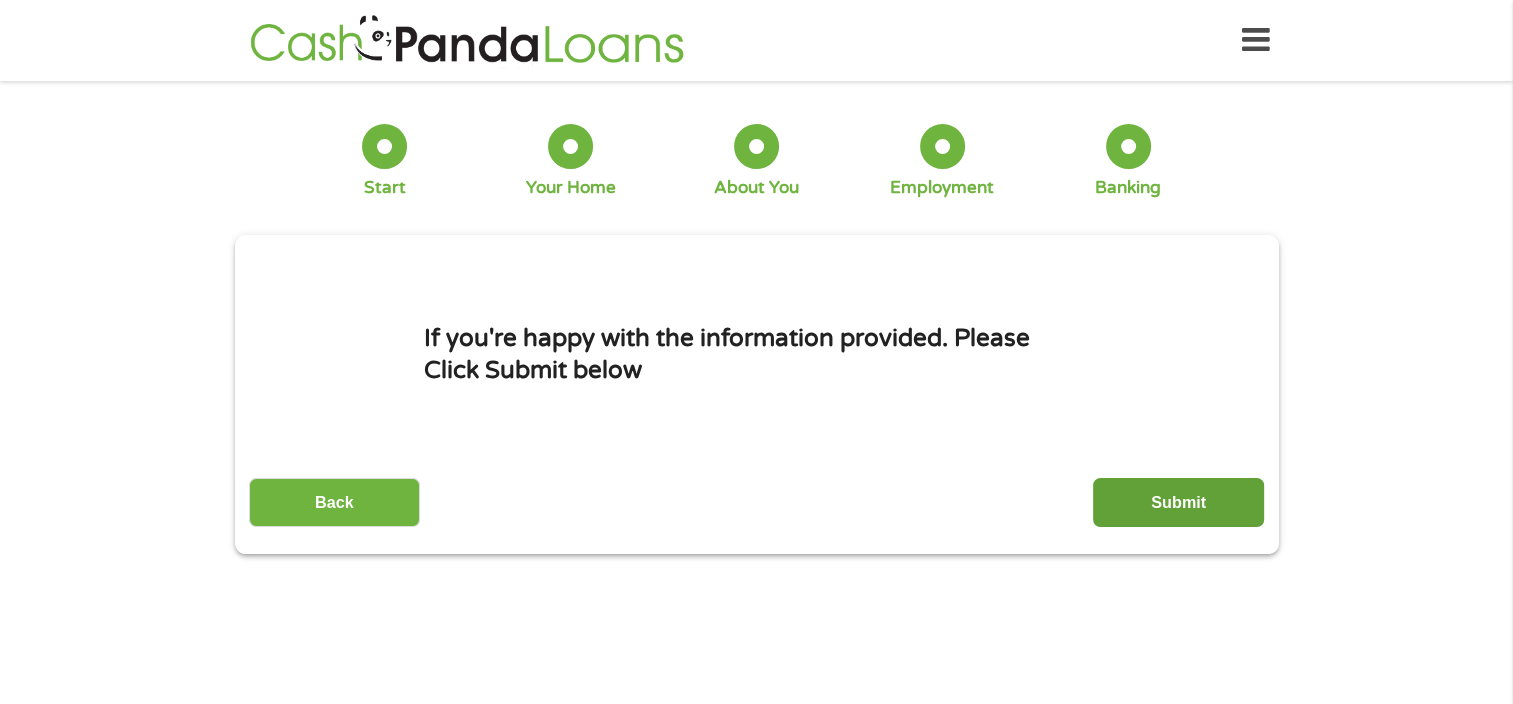 click on "Submit" at bounding box center [1178, 502] 